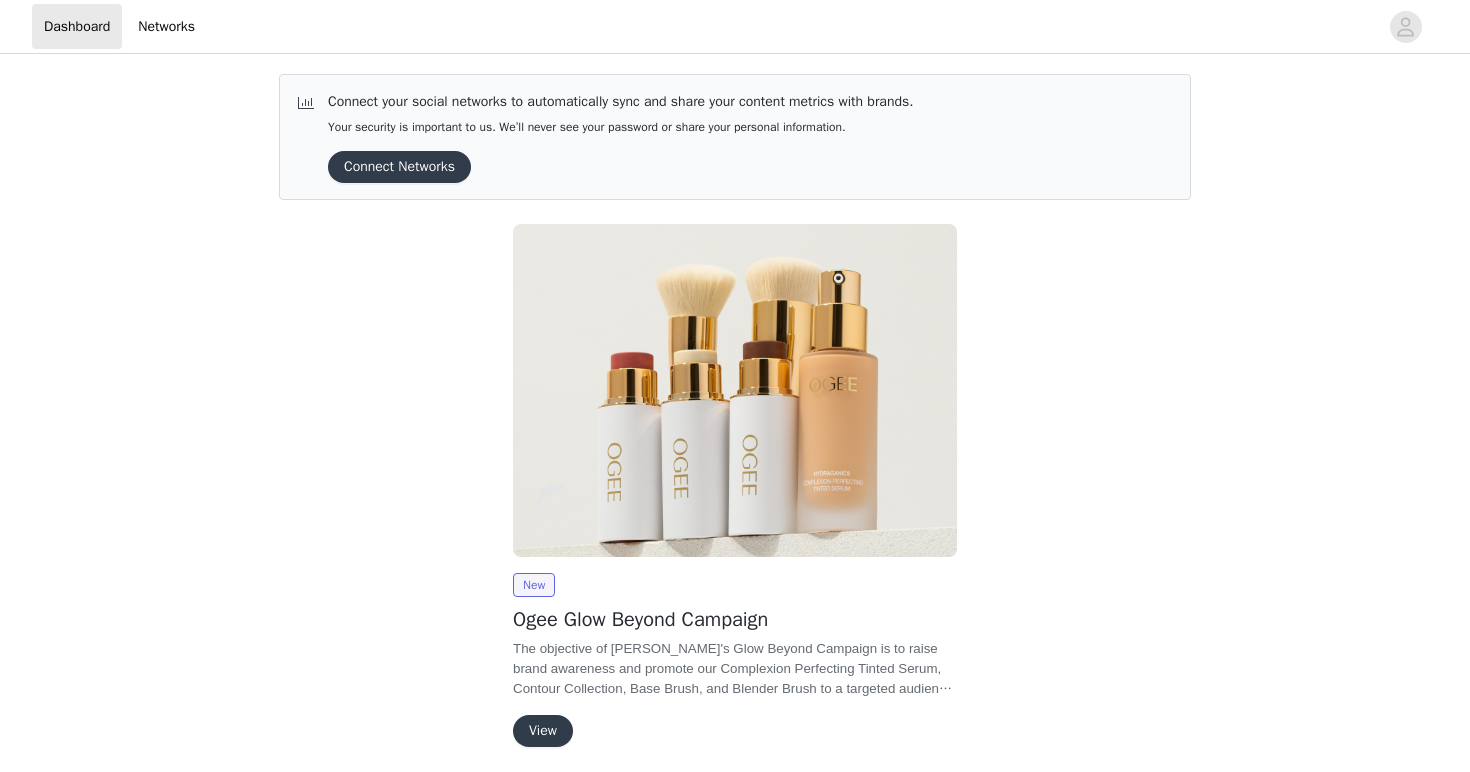 scroll, scrollTop: 0, scrollLeft: 0, axis: both 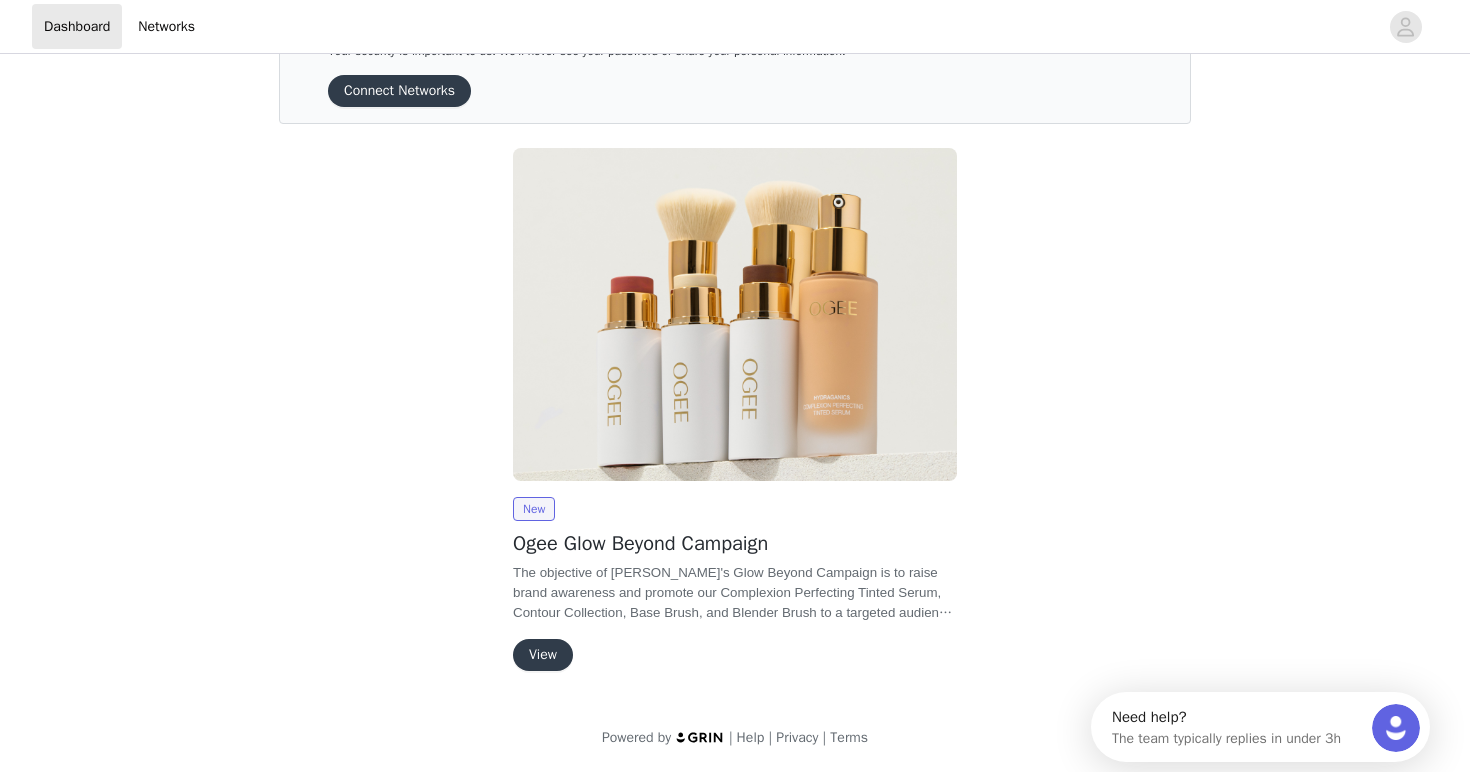 click on "View" at bounding box center [543, 655] 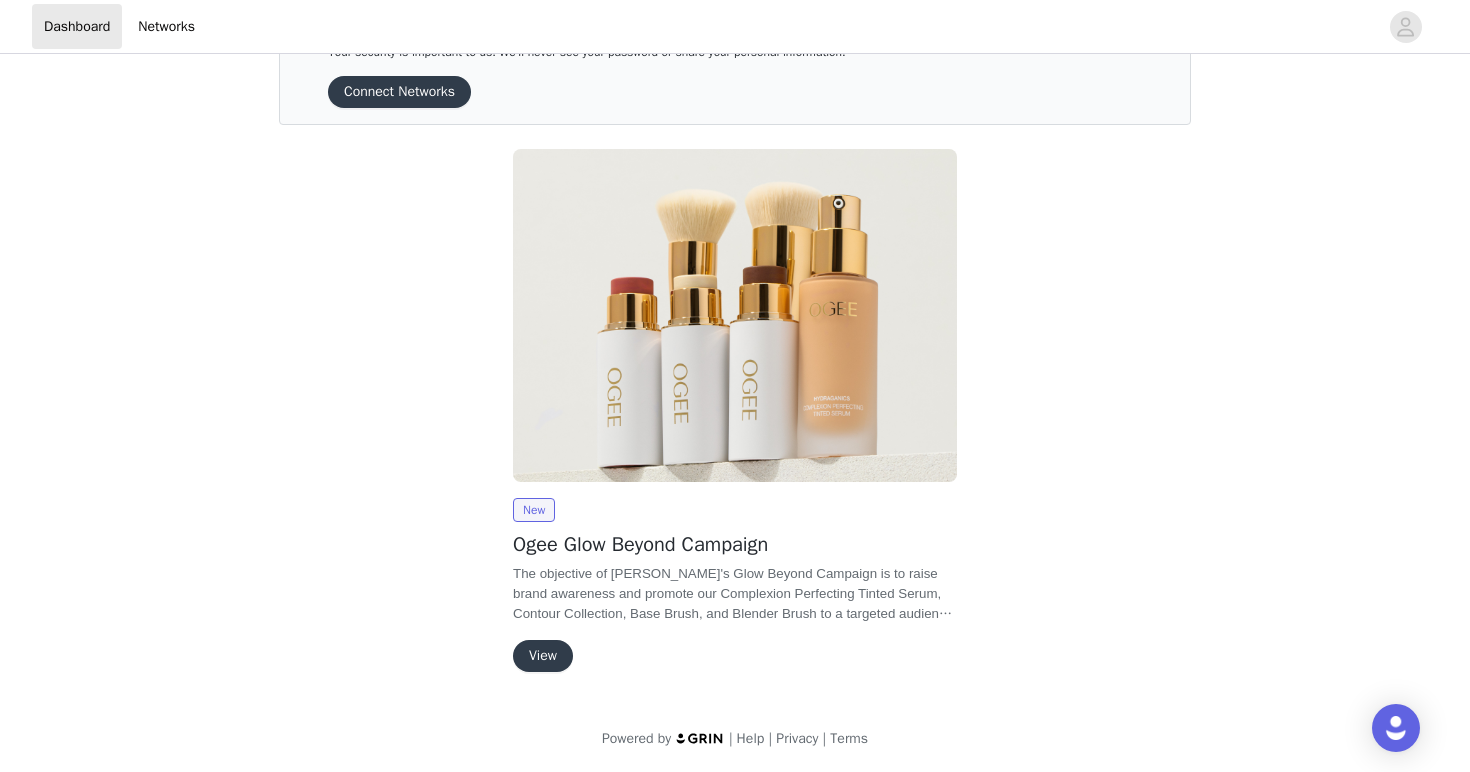 scroll, scrollTop: 76, scrollLeft: 0, axis: vertical 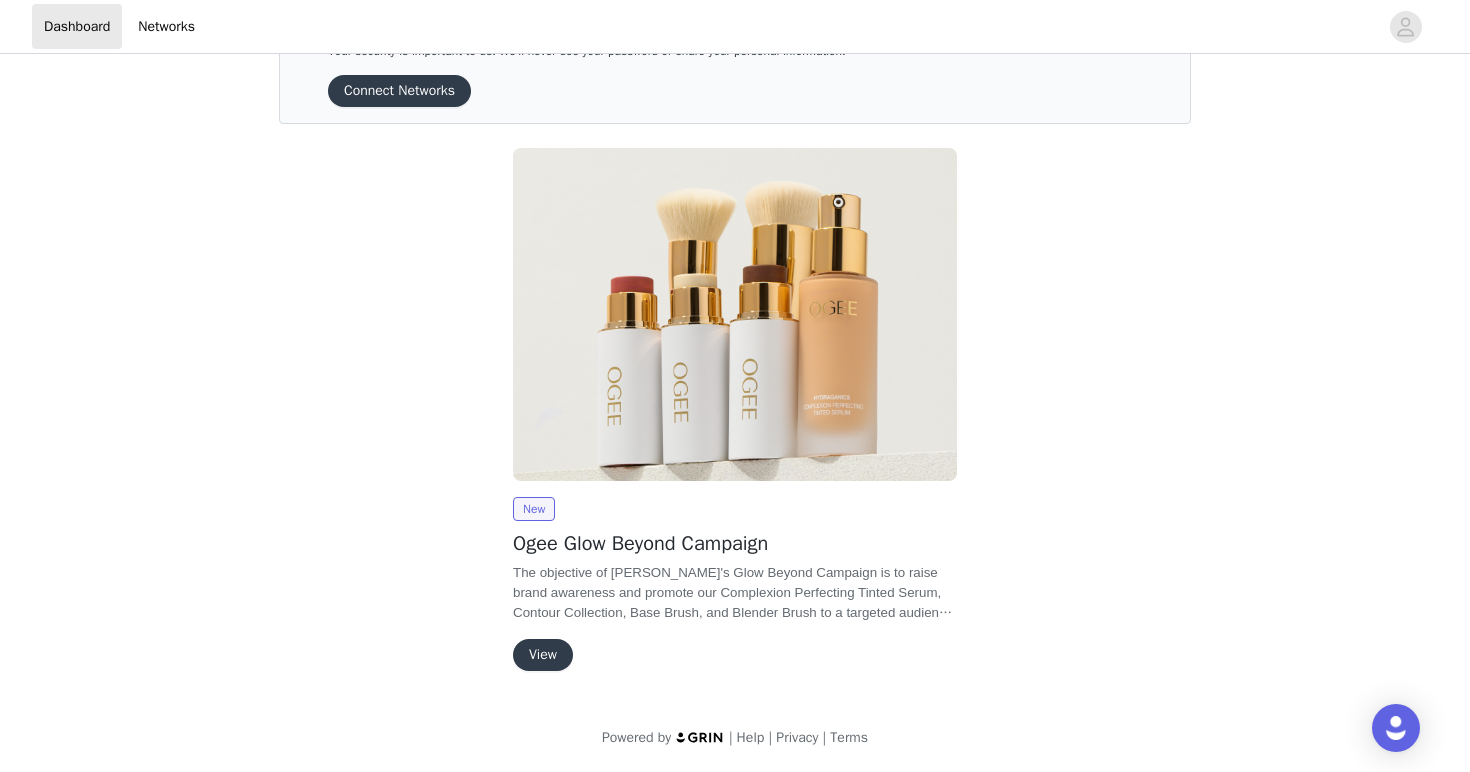 click on "View" at bounding box center [543, 655] 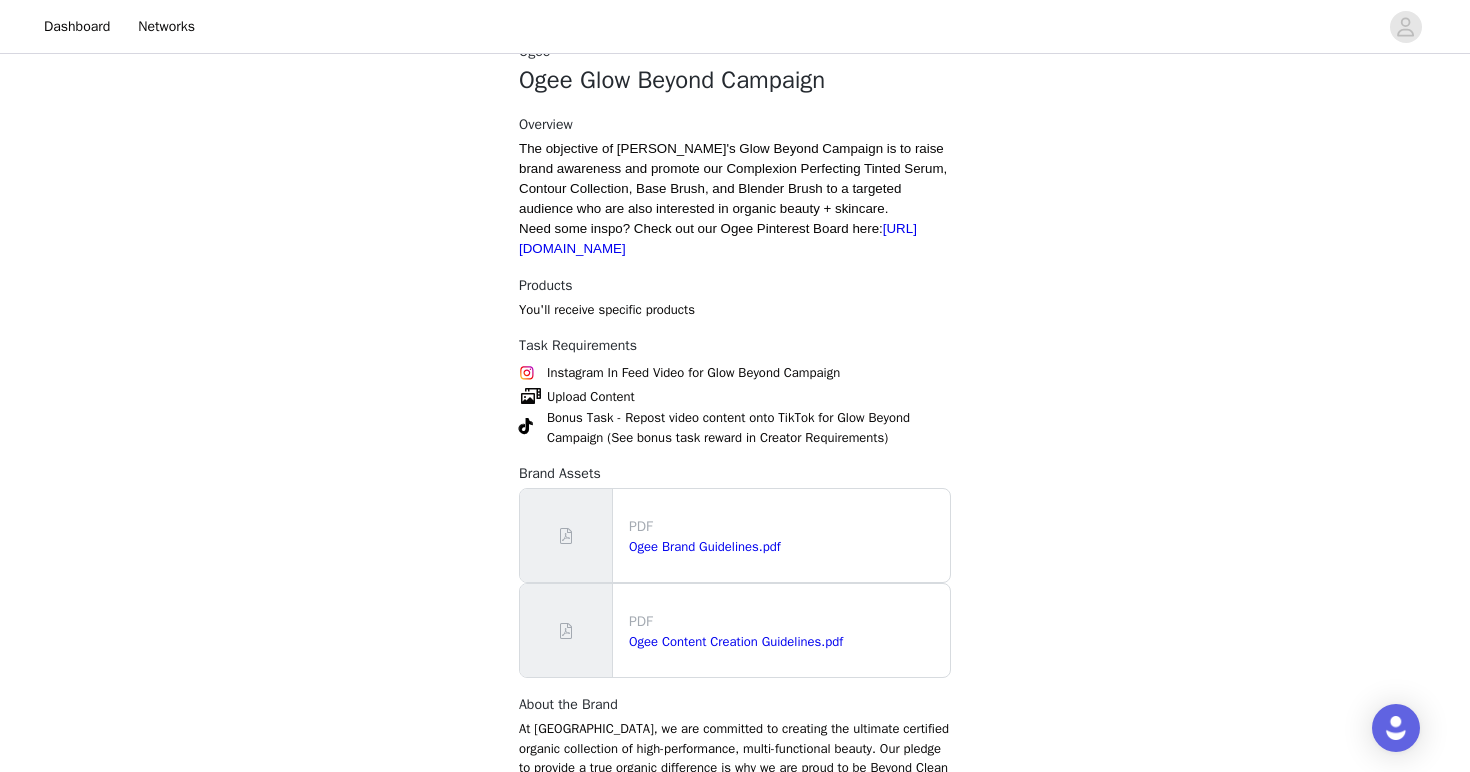 scroll, scrollTop: 552, scrollLeft: 0, axis: vertical 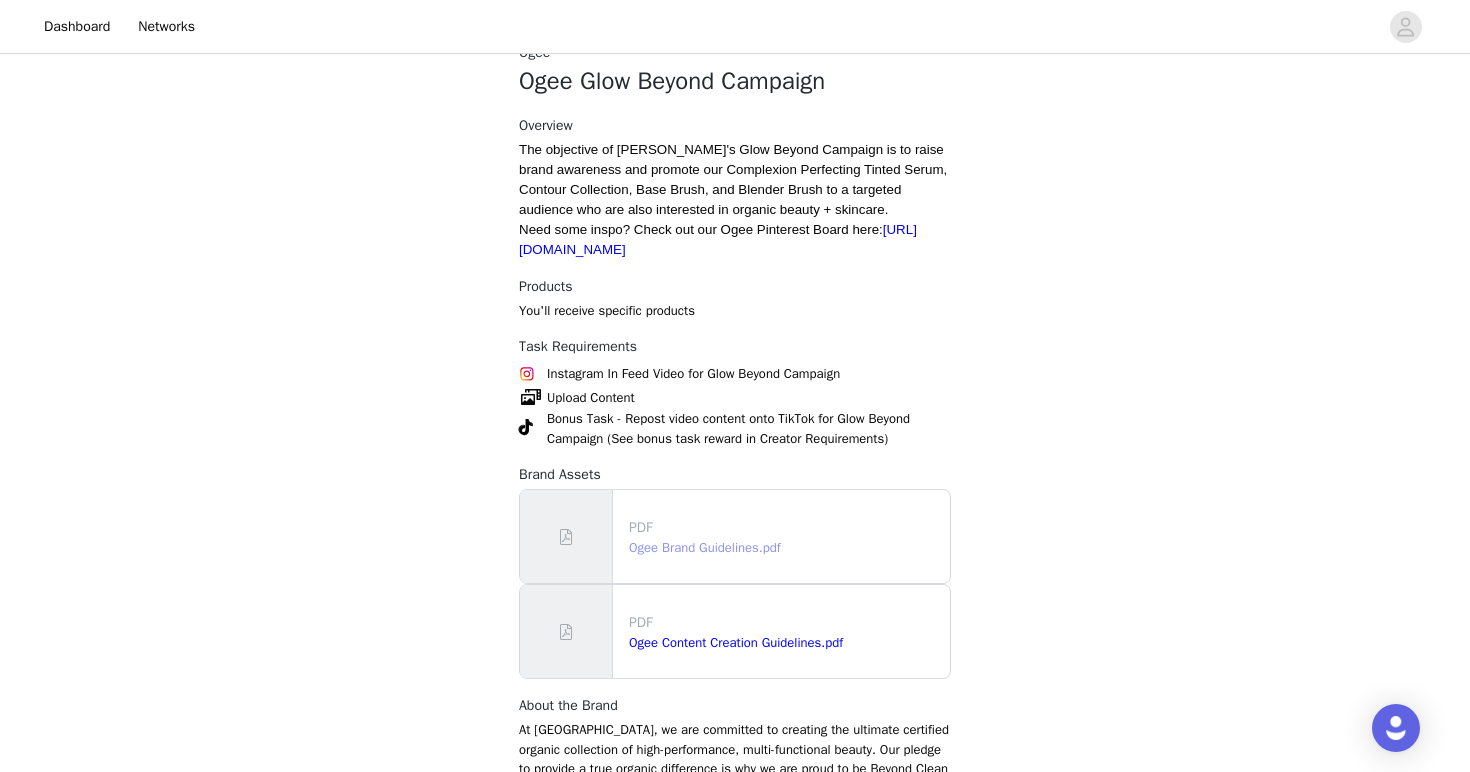 click on "Ogee Brand Guidelines.pdf" at bounding box center [705, 547] 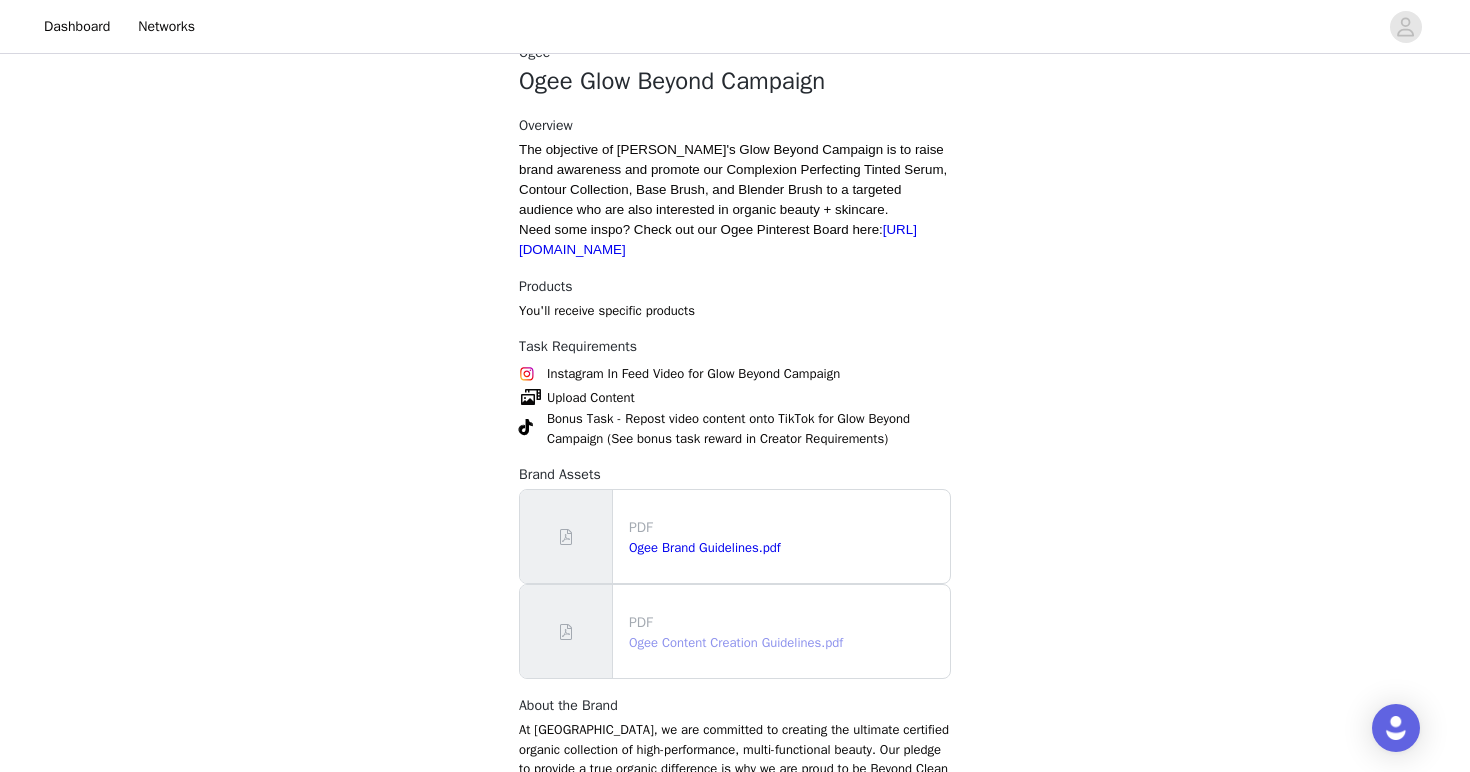 click on "Ogee Content Creation Guidelines.pdf" at bounding box center [736, 642] 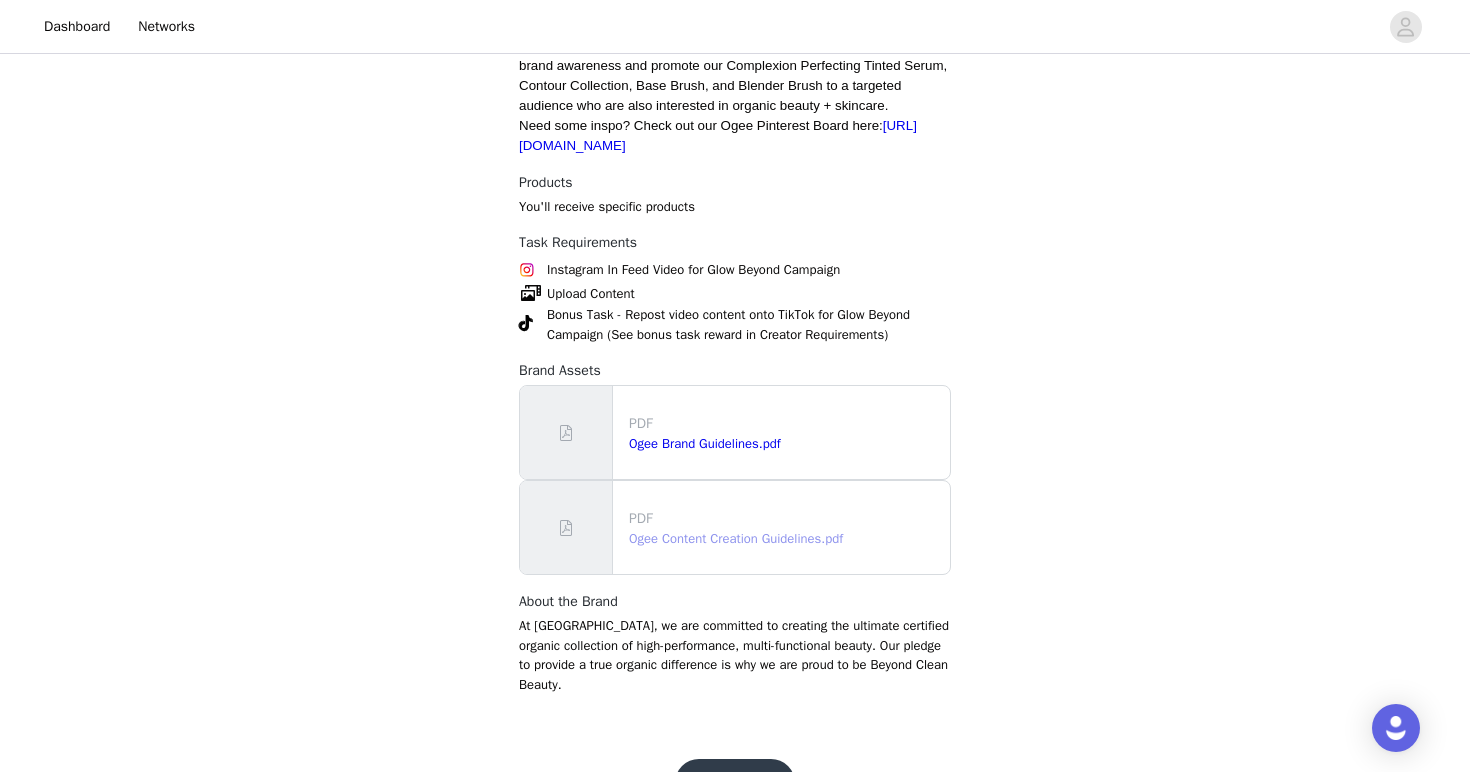scroll, scrollTop: 714, scrollLeft: 0, axis: vertical 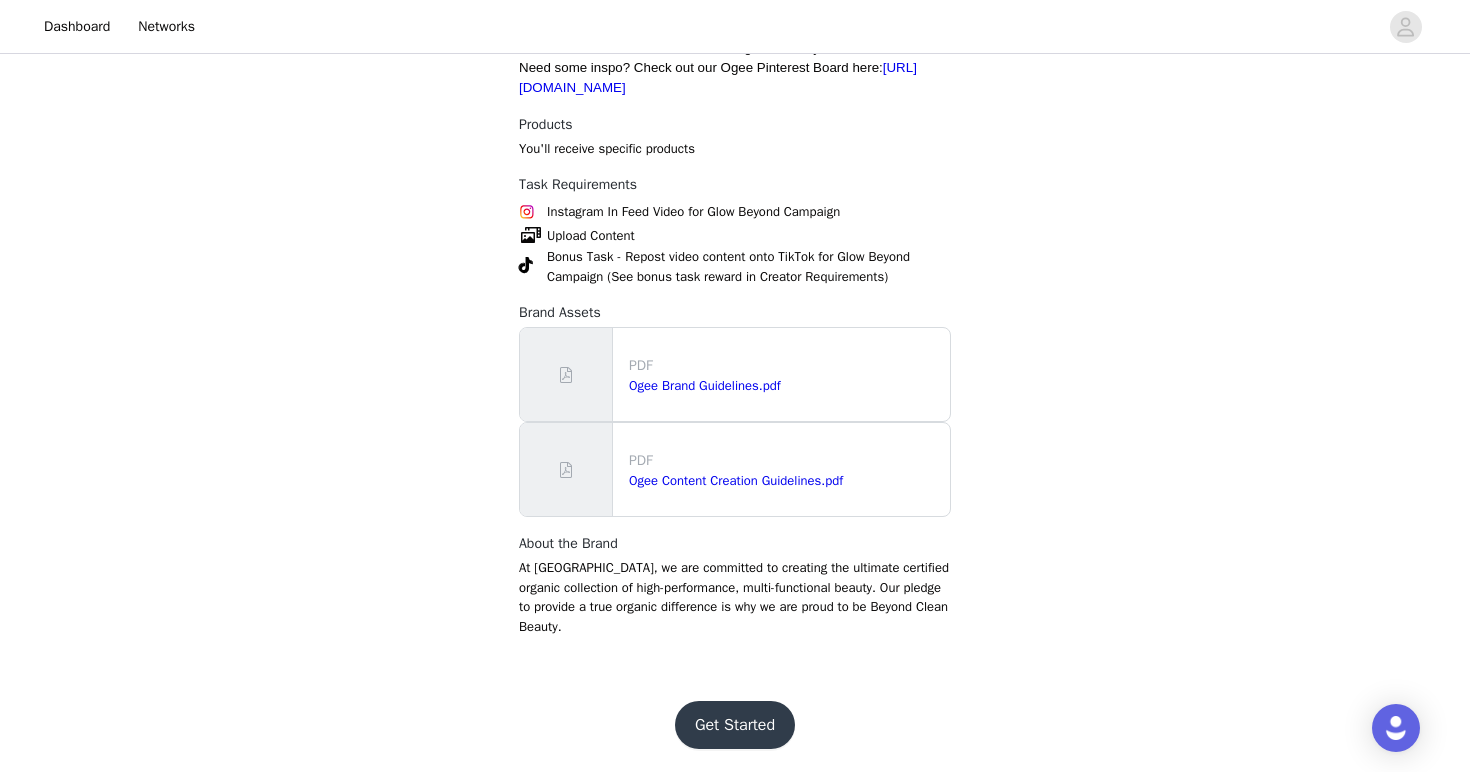 click on "Get Started" at bounding box center (735, 725) 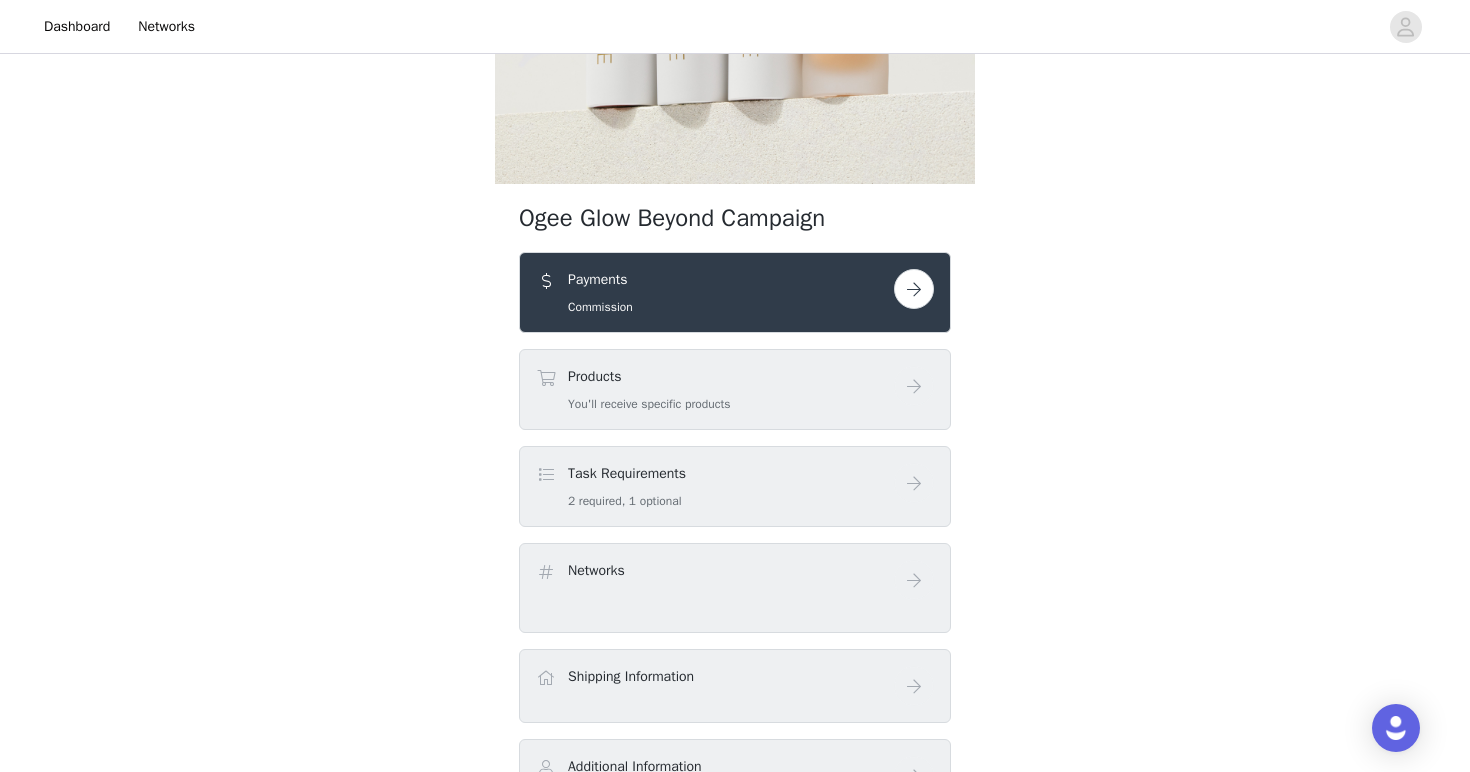 scroll, scrollTop: 366, scrollLeft: 0, axis: vertical 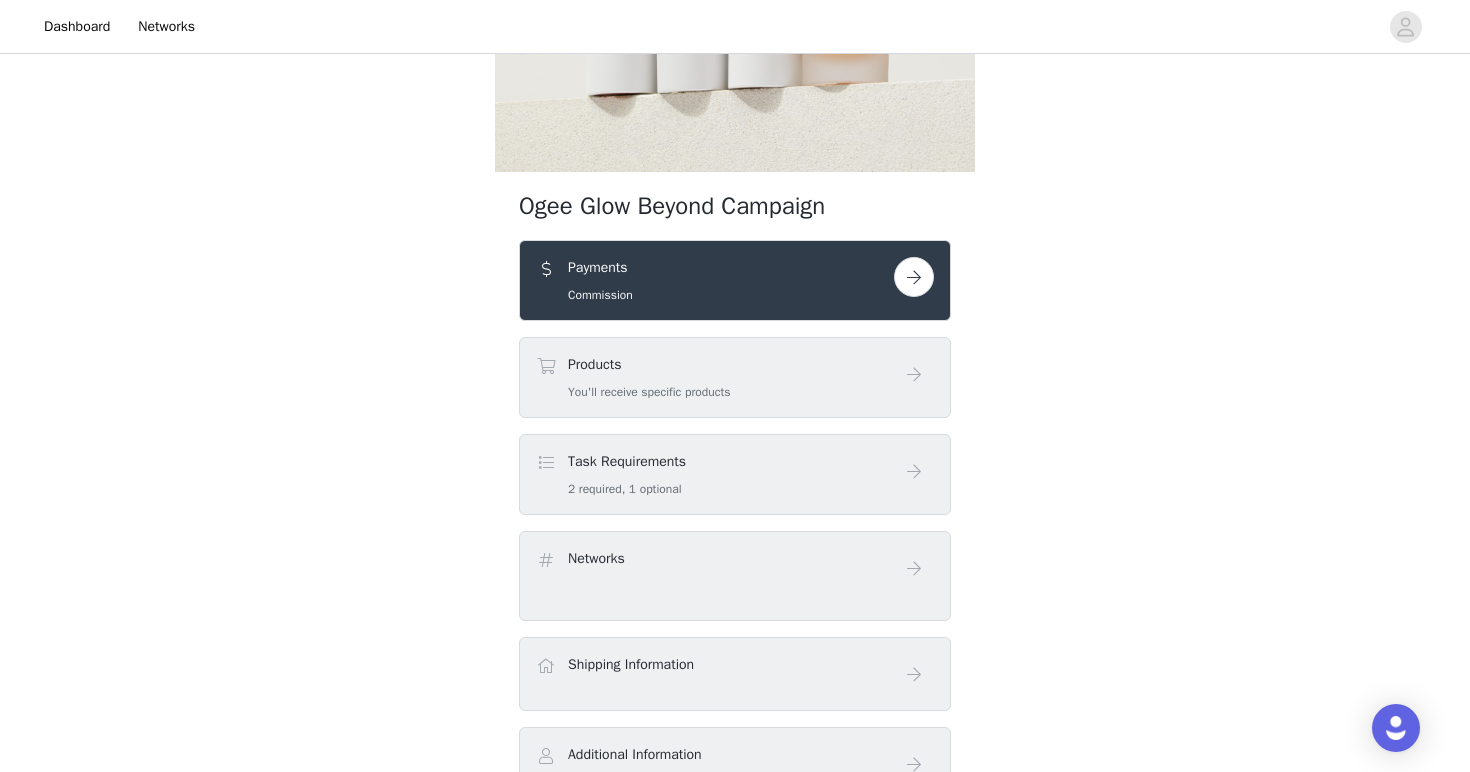 click at bounding box center [914, 277] 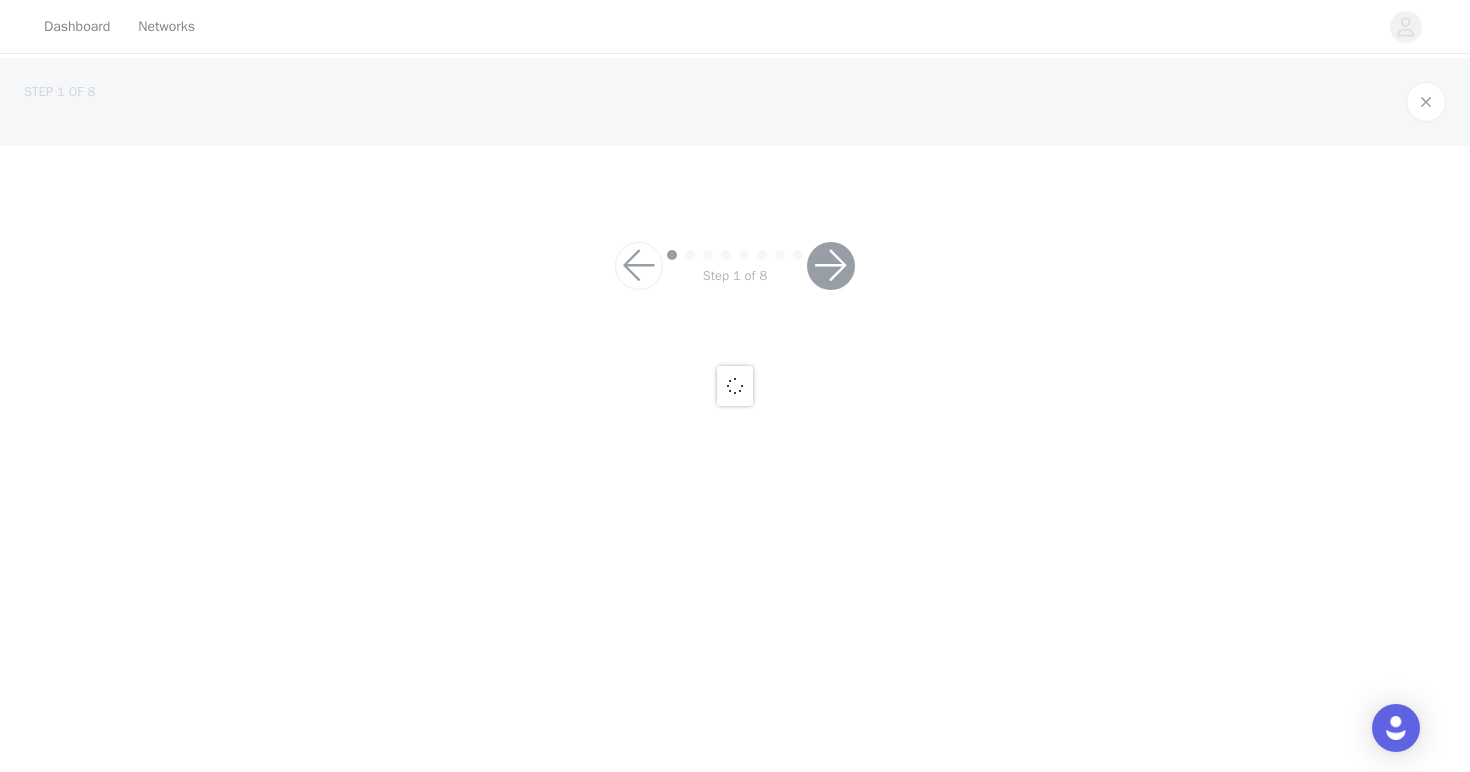 scroll, scrollTop: 0, scrollLeft: 0, axis: both 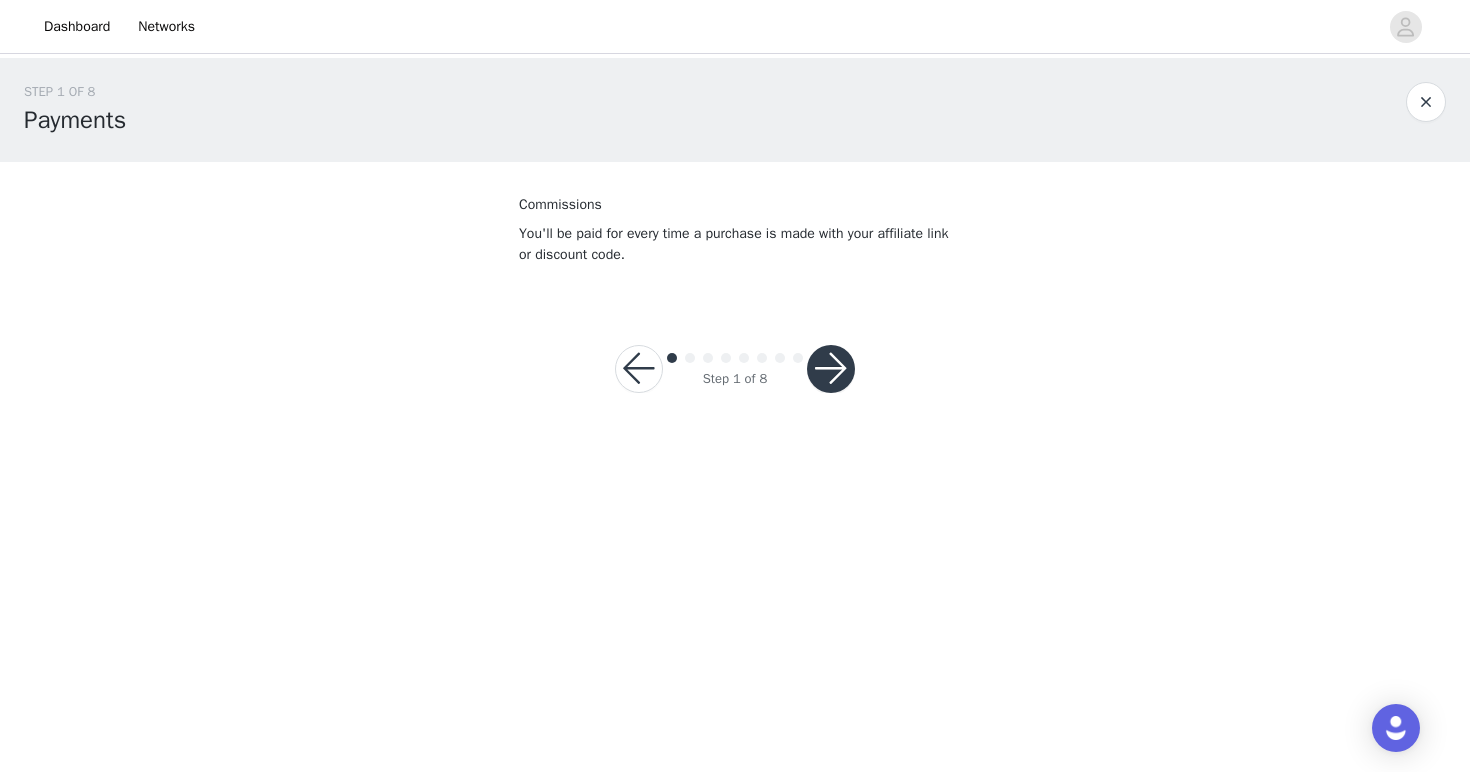 click at bounding box center (831, 369) 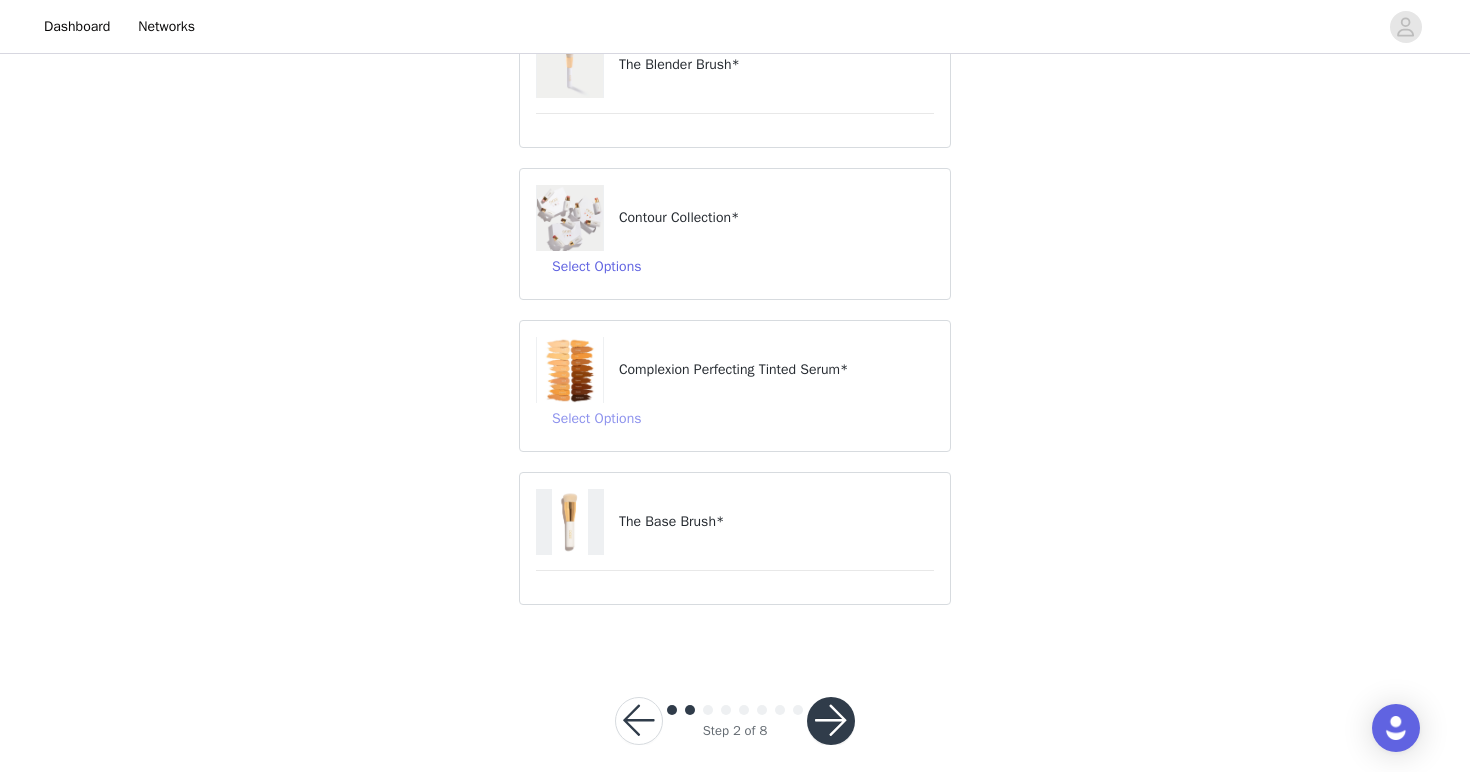 scroll, scrollTop: 185, scrollLeft: 0, axis: vertical 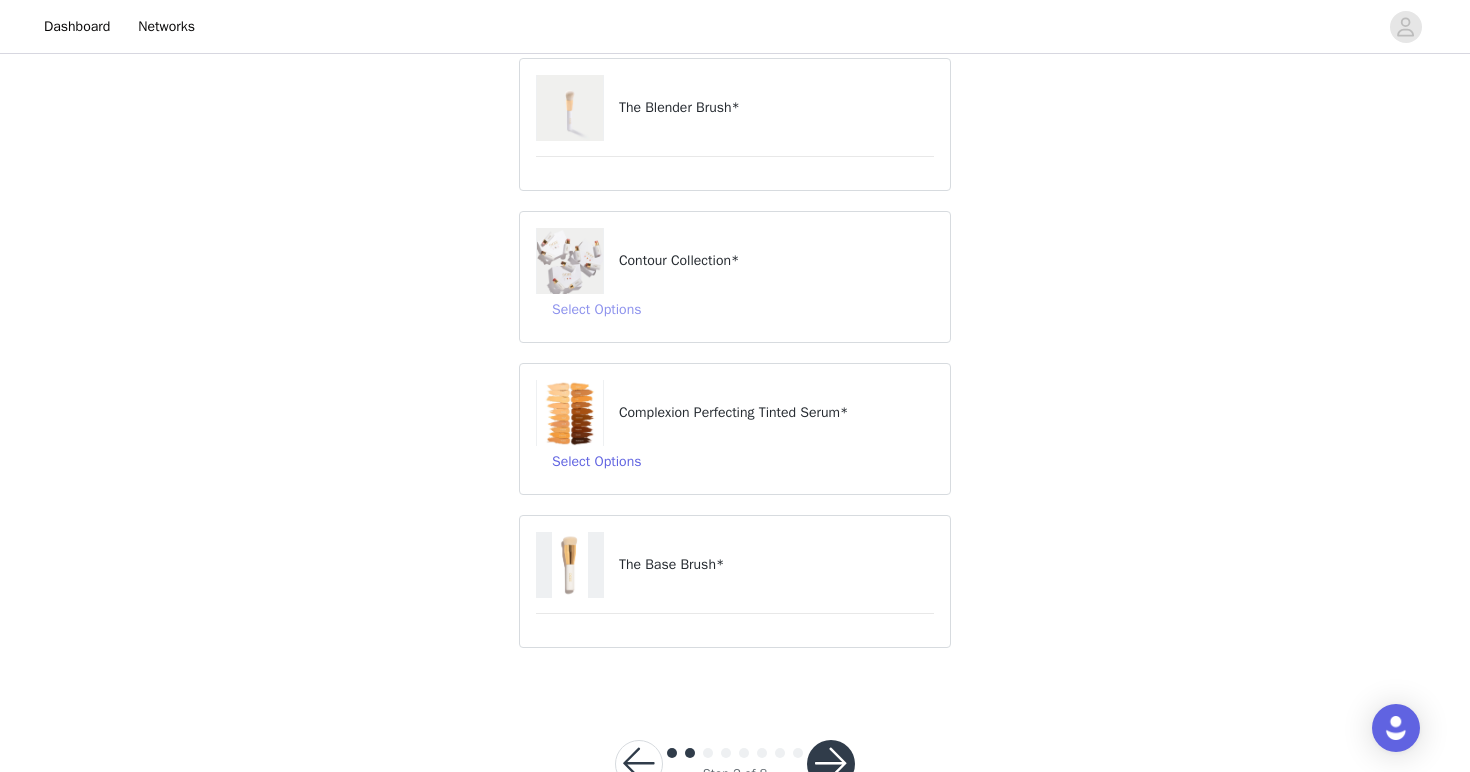click on "Select Options" at bounding box center [596, 310] 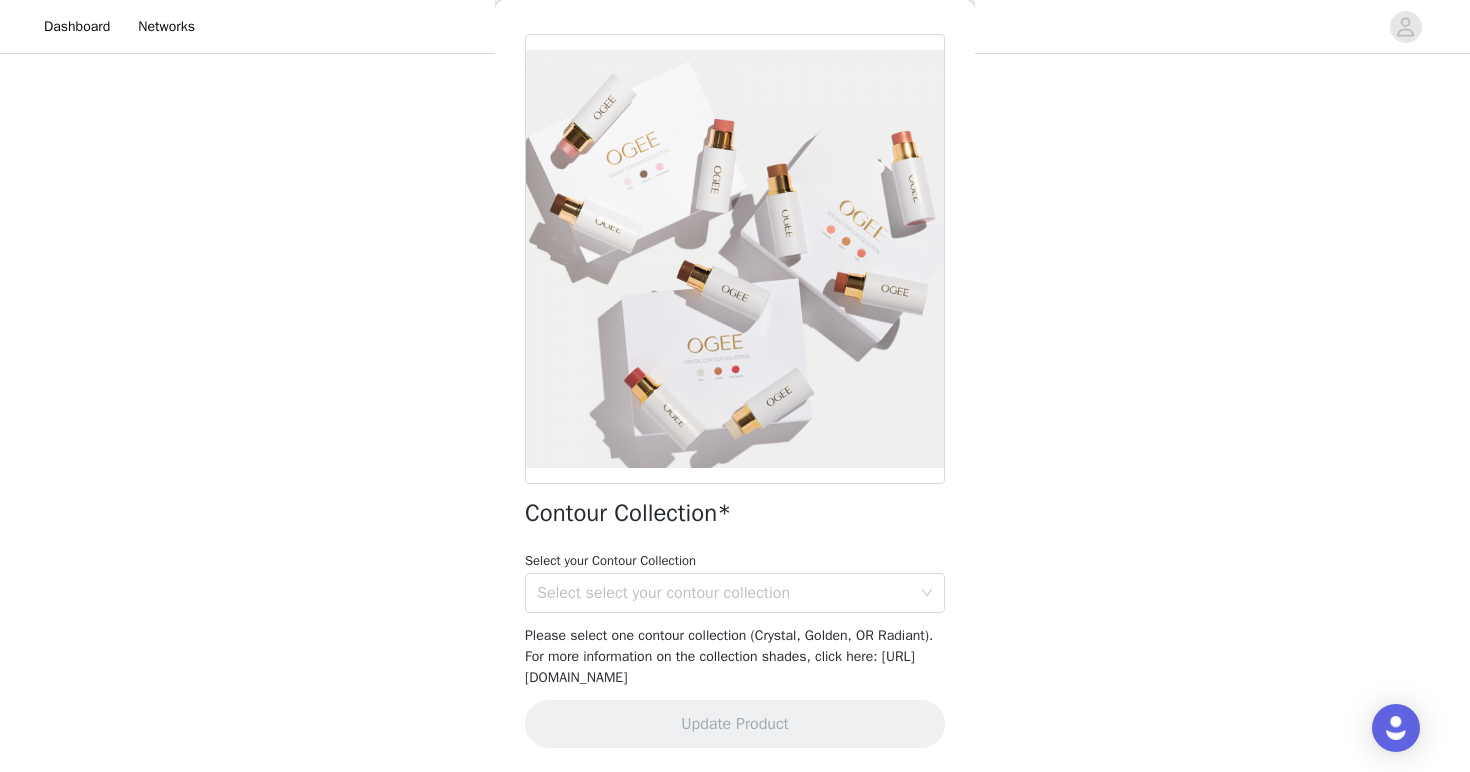 scroll, scrollTop: 86, scrollLeft: 0, axis: vertical 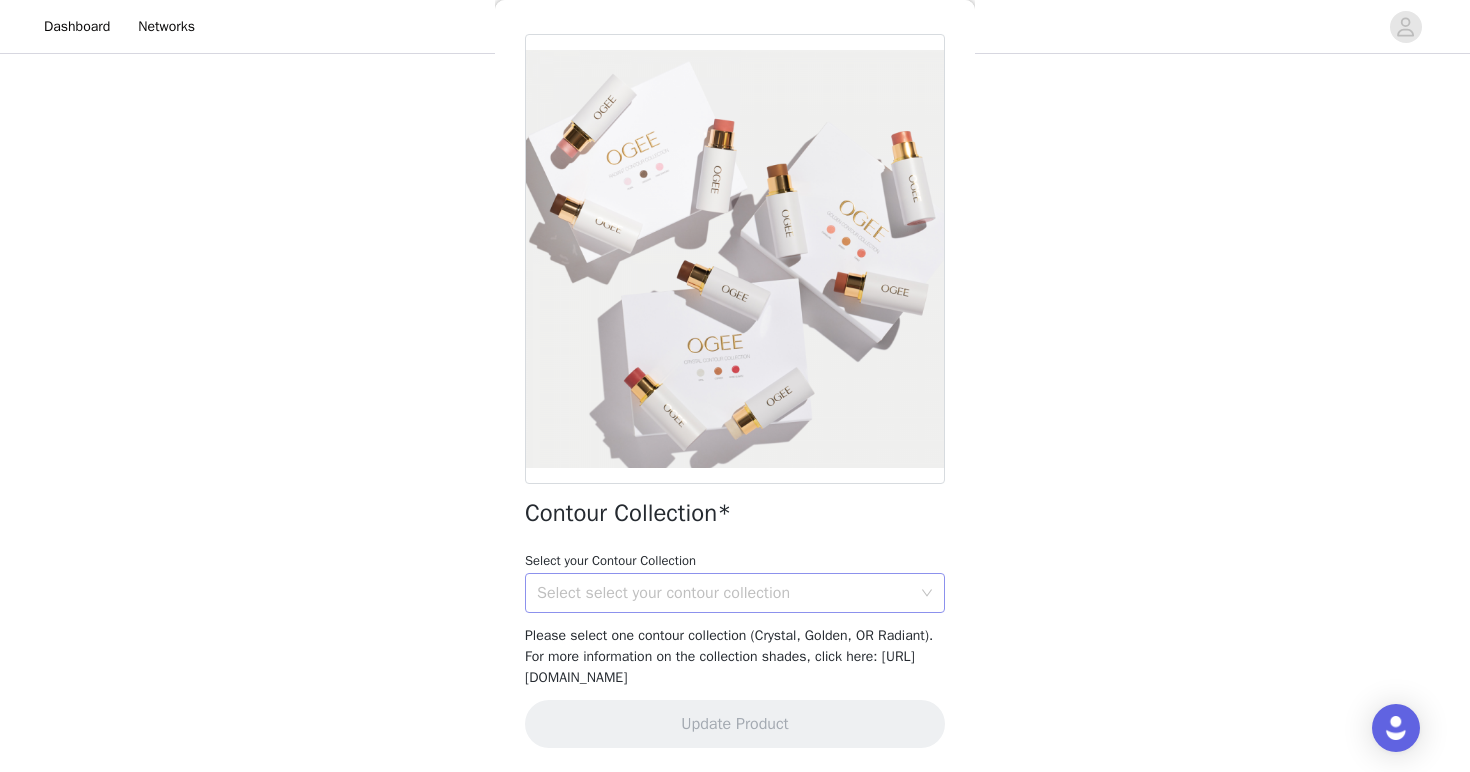 click on "Select select your contour collection" at bounding box center [724, 593] 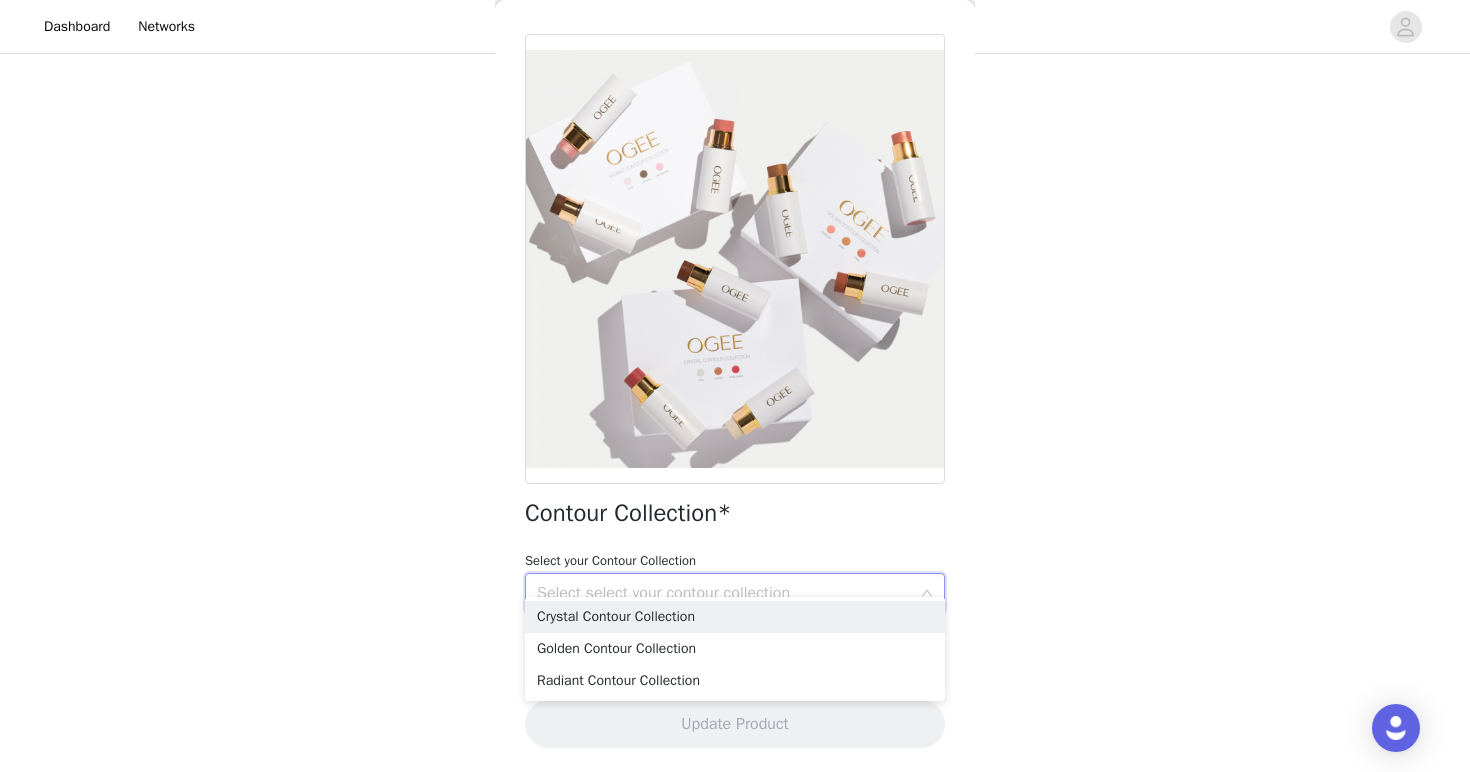 click on "Select select your contour collection" at bounding box center (724, 593) 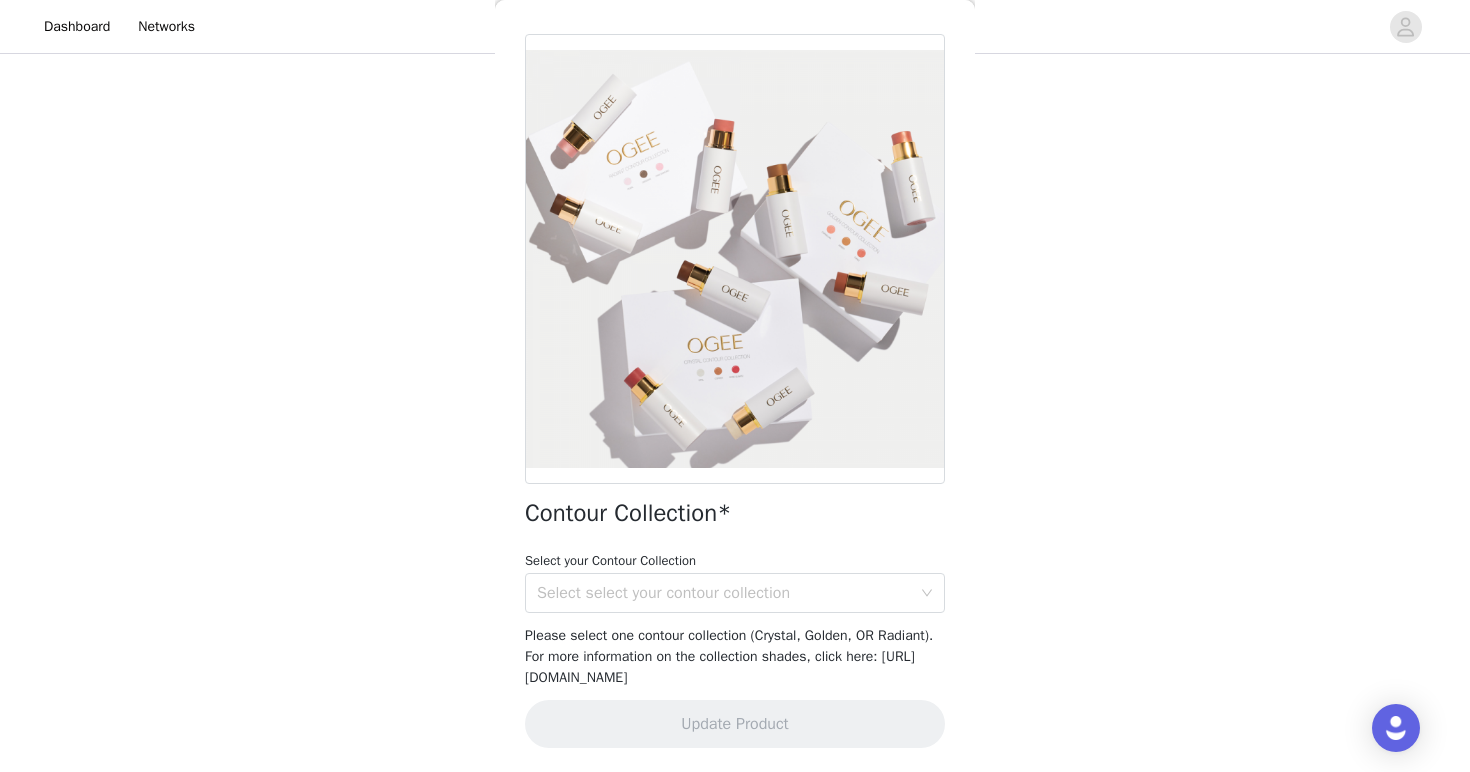 drag, startPoint x: 562, startPoint y: 658, endPoint x: 582, endPoint y: 676, distance: 26.907248 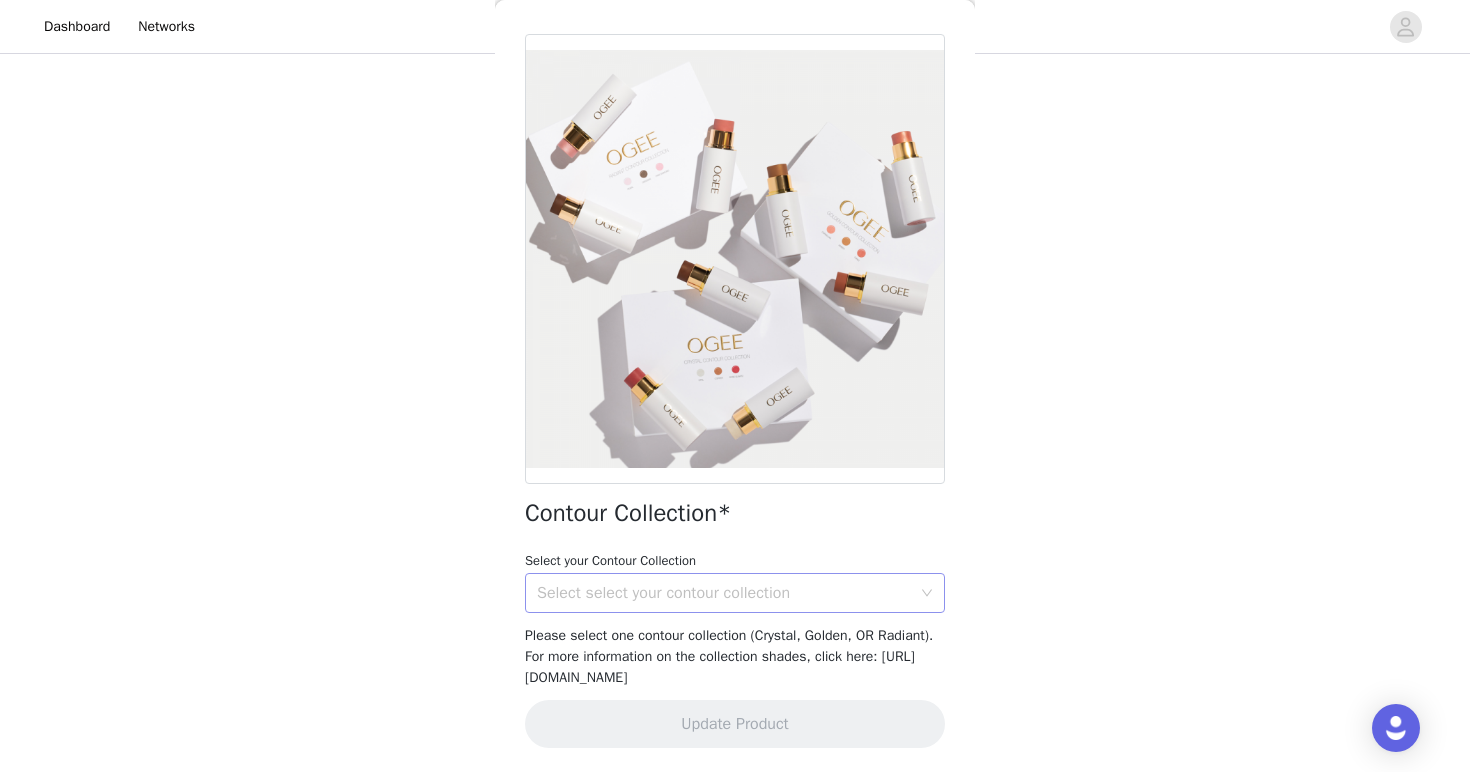 click on "Select select your contour collection" at bounding box center (728, 593) 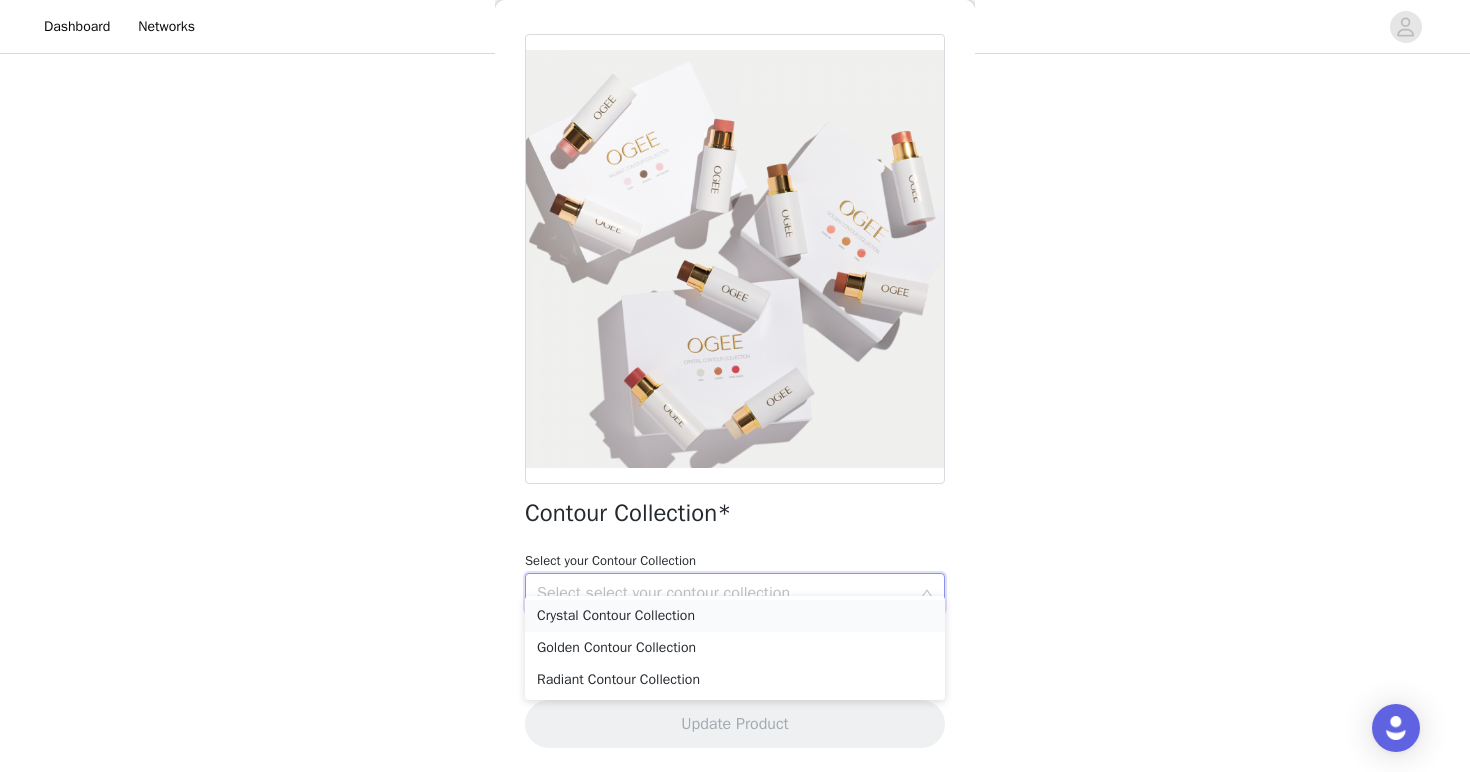 click on "Crystal Contour Collection" at bounding box center [735, 616] 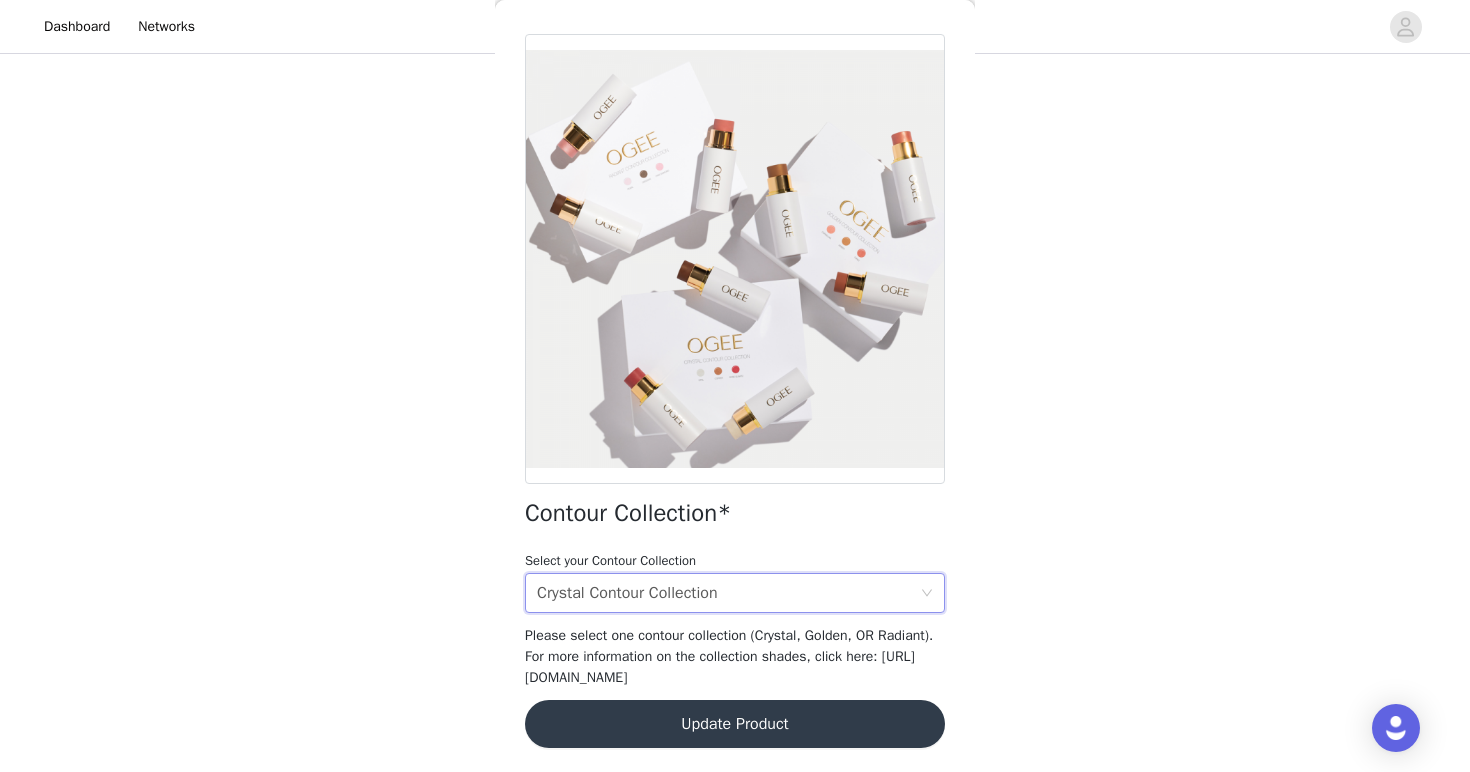 click on "Update Product" at bounding box center (735, 724) 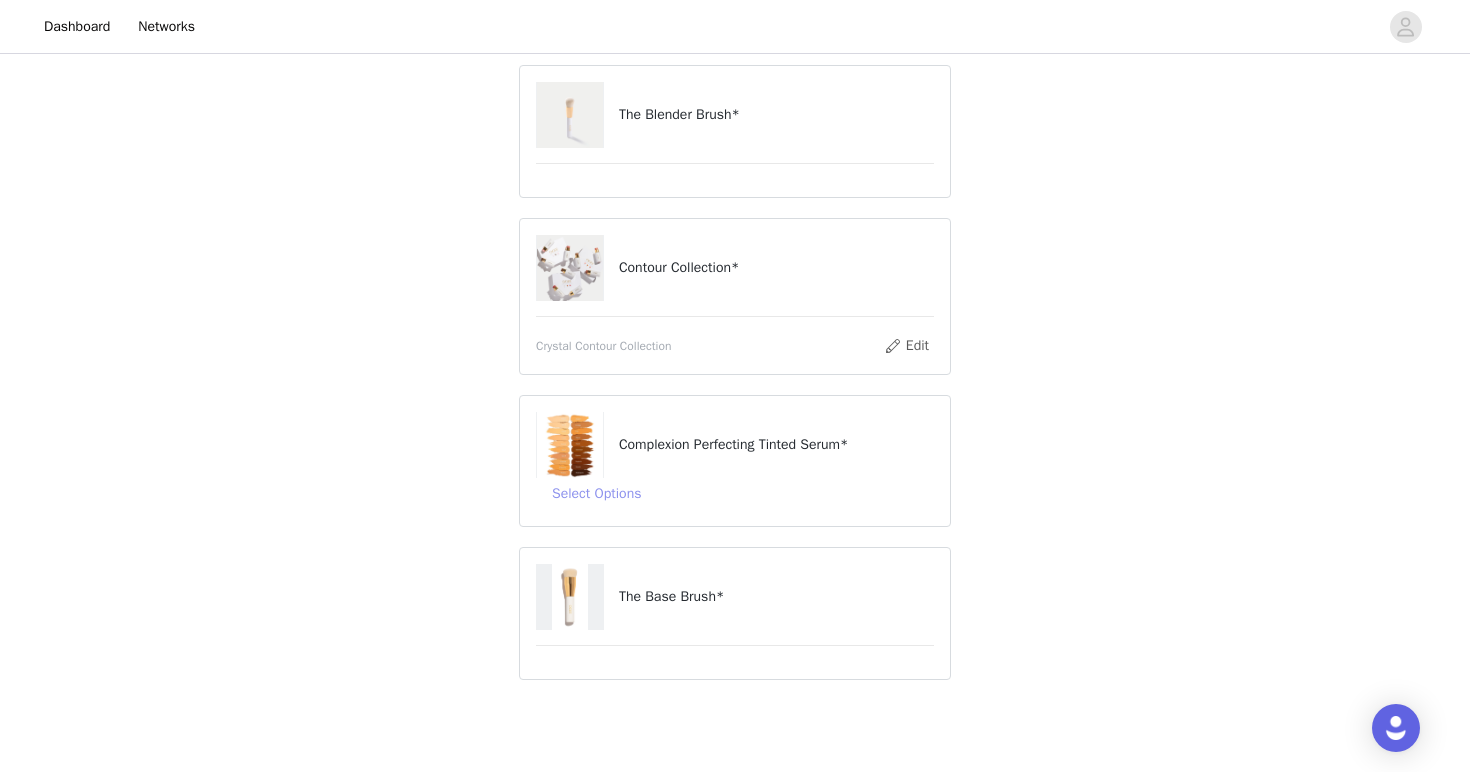 click on "Select Options" at bounding box center [596, 494] 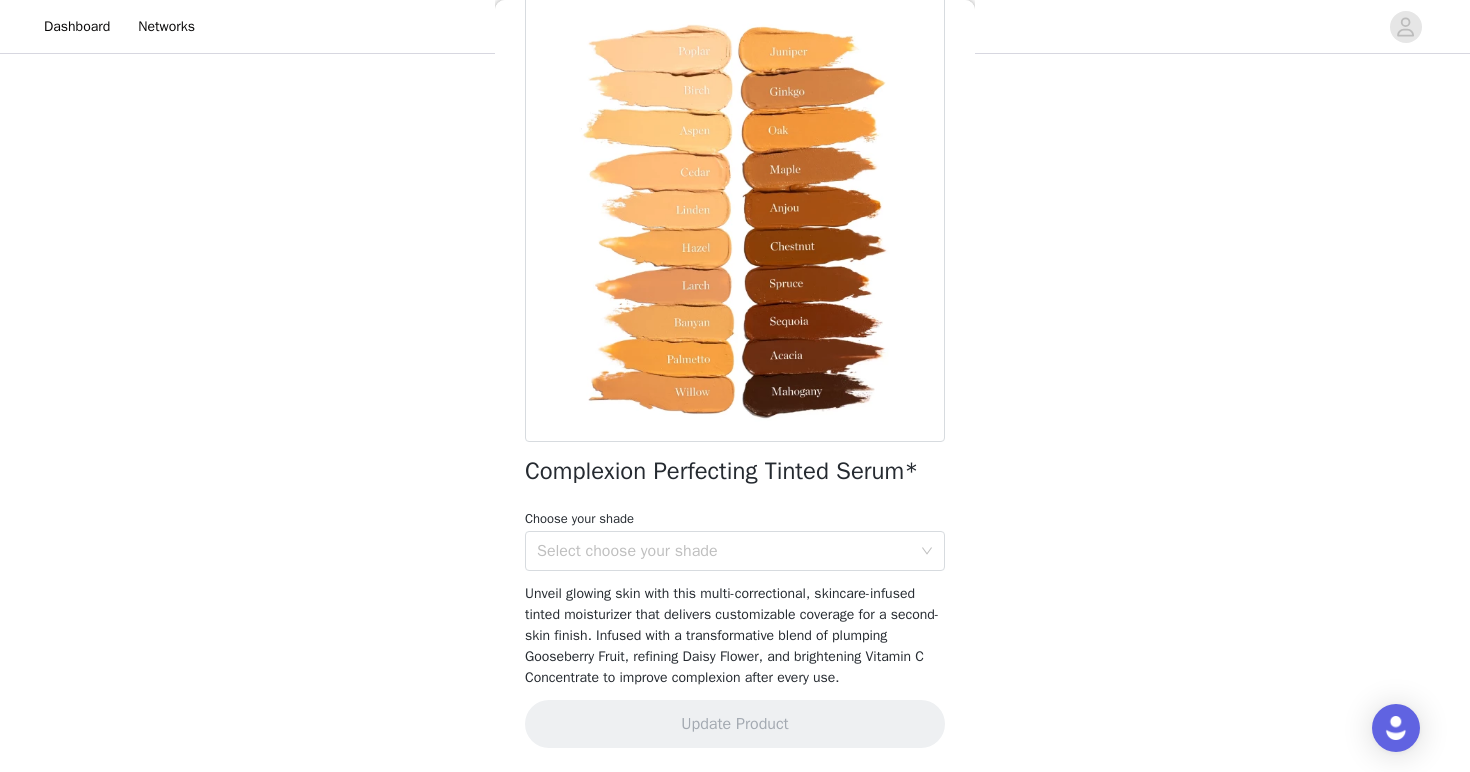 scroll, scrollTop: 128, scrollLeft: 0, axis: vertical 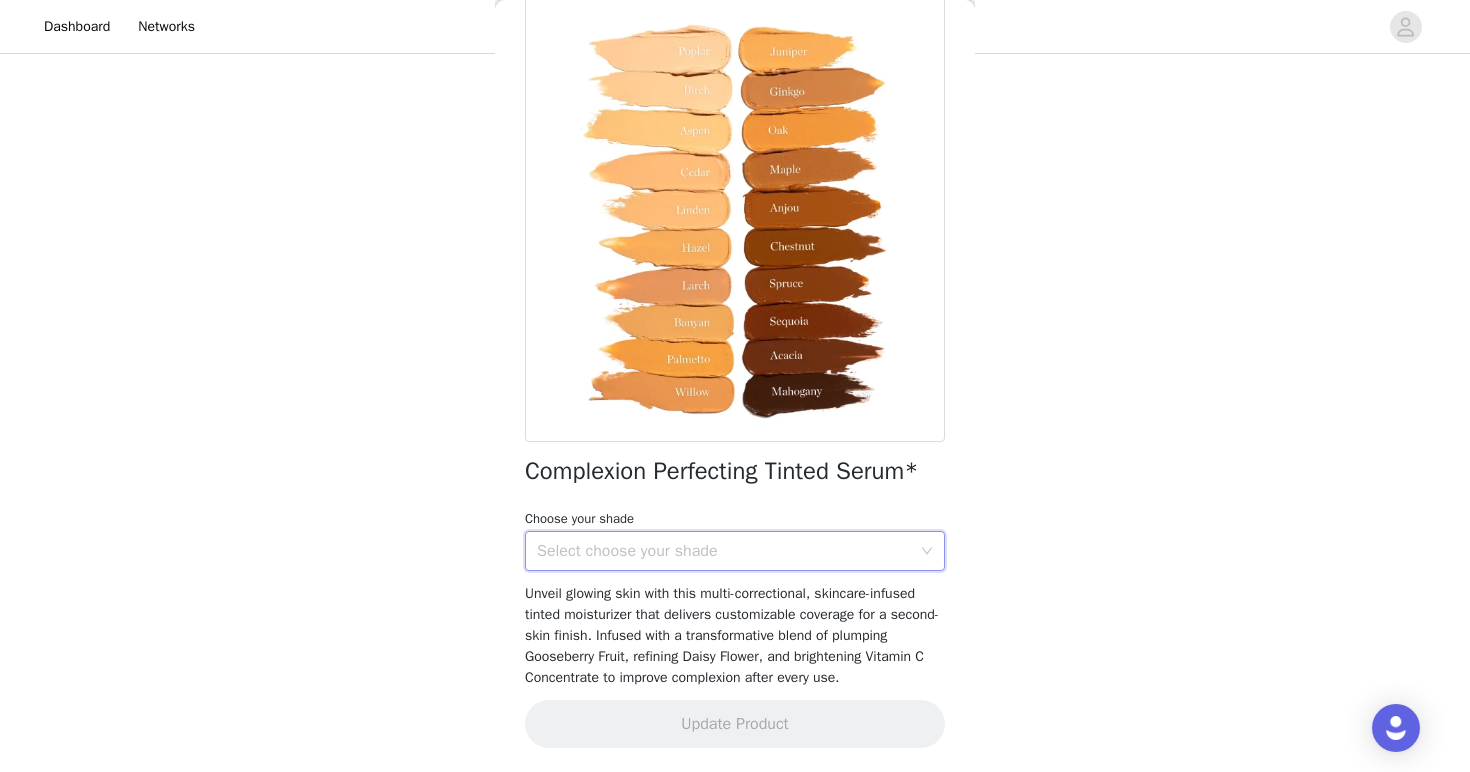 click at bounding box center (735, 217) 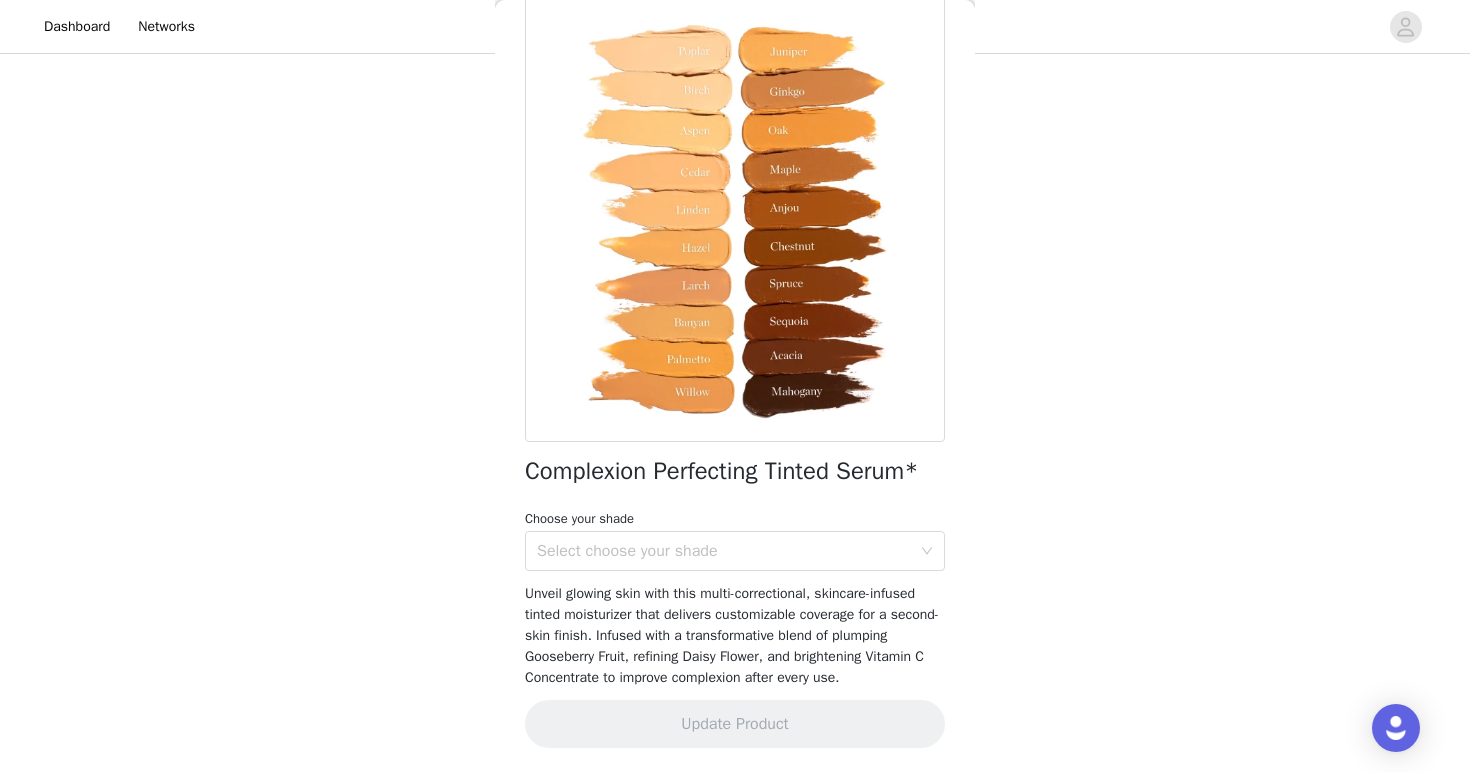 scroll, scrollTop: 207, scrollLeft: 0, axis: vertical 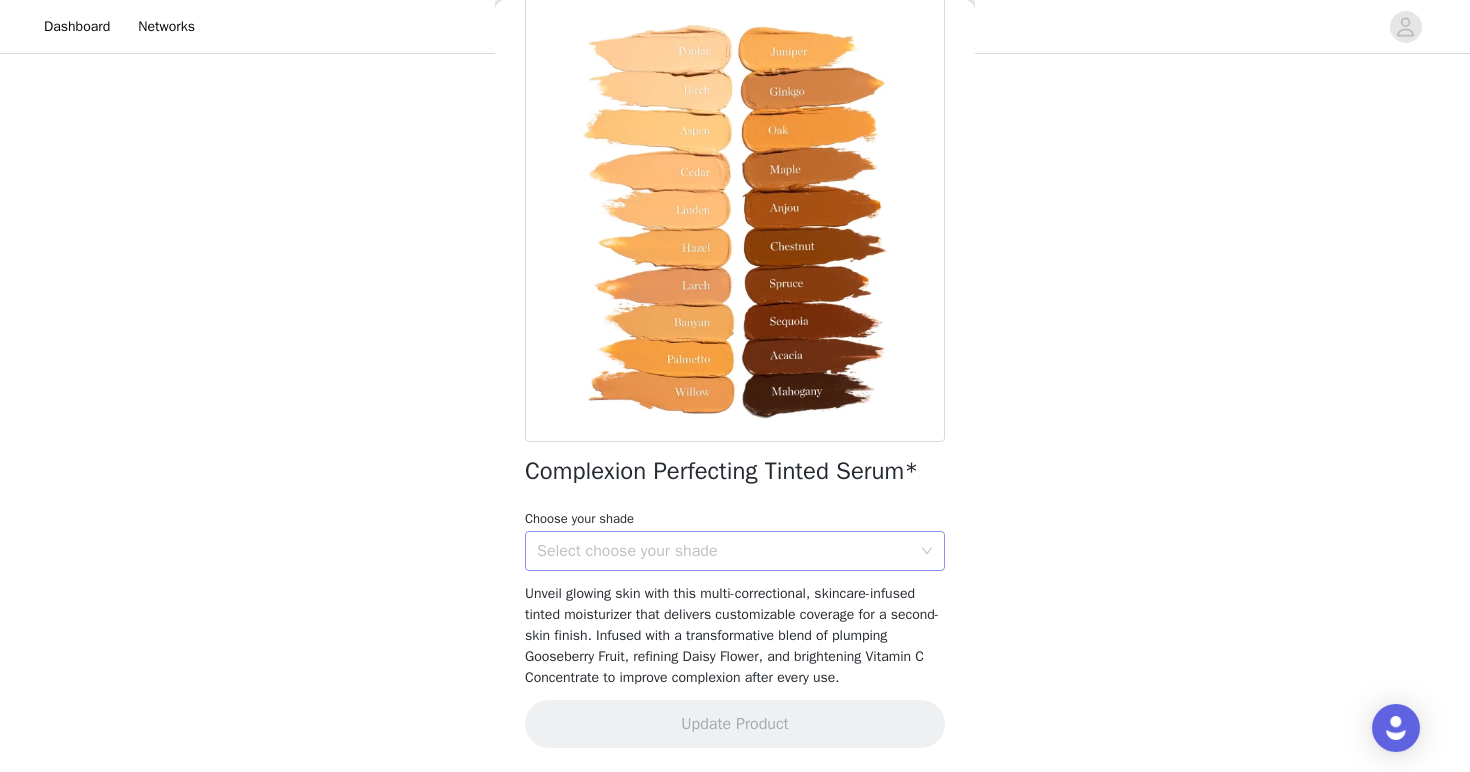click on "Select choose your shade" at bounding box center [724, 551] 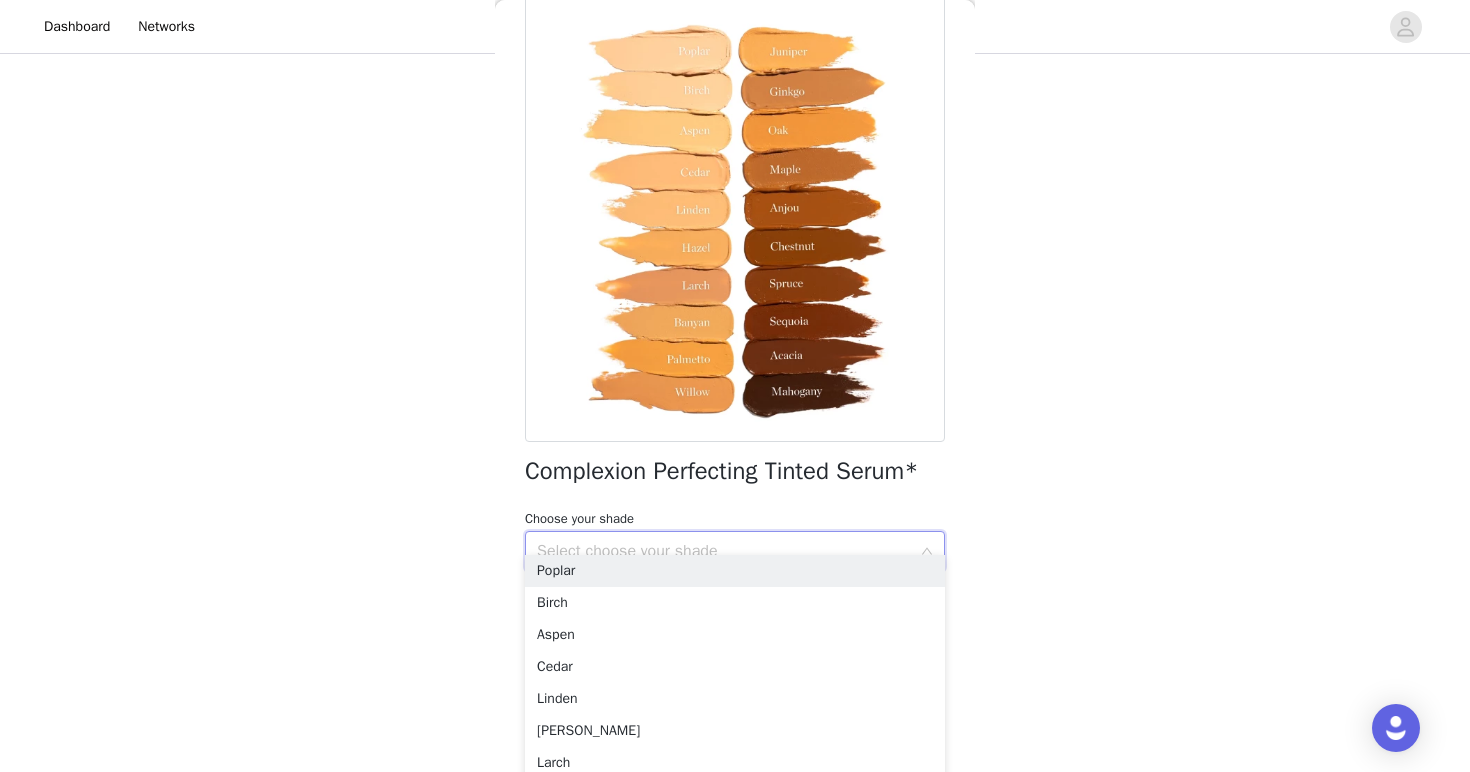 click on "Select choose your shade" at bounding box center (724, 551) 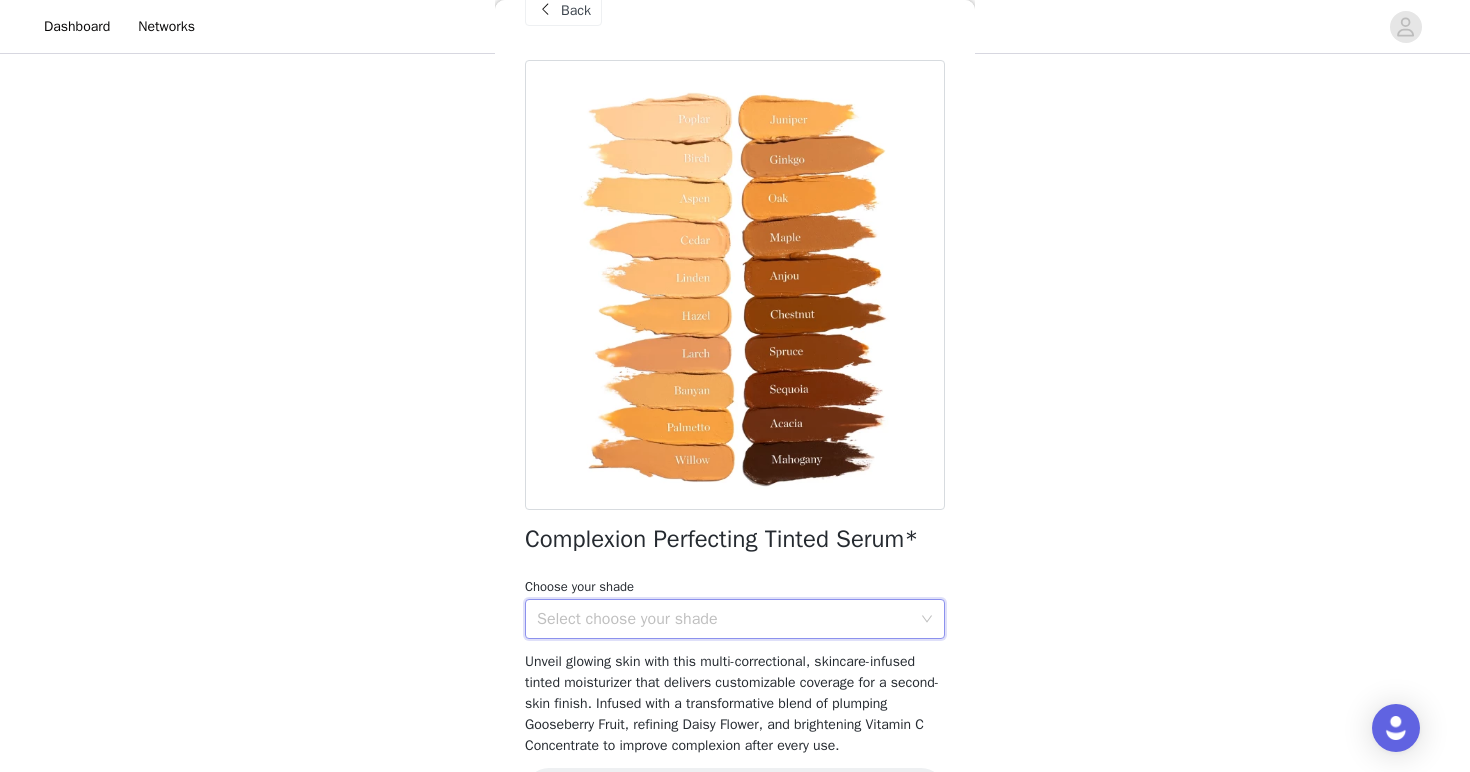 scroll, scrollTop: 36, scrollLeft: 0, axis: vertical 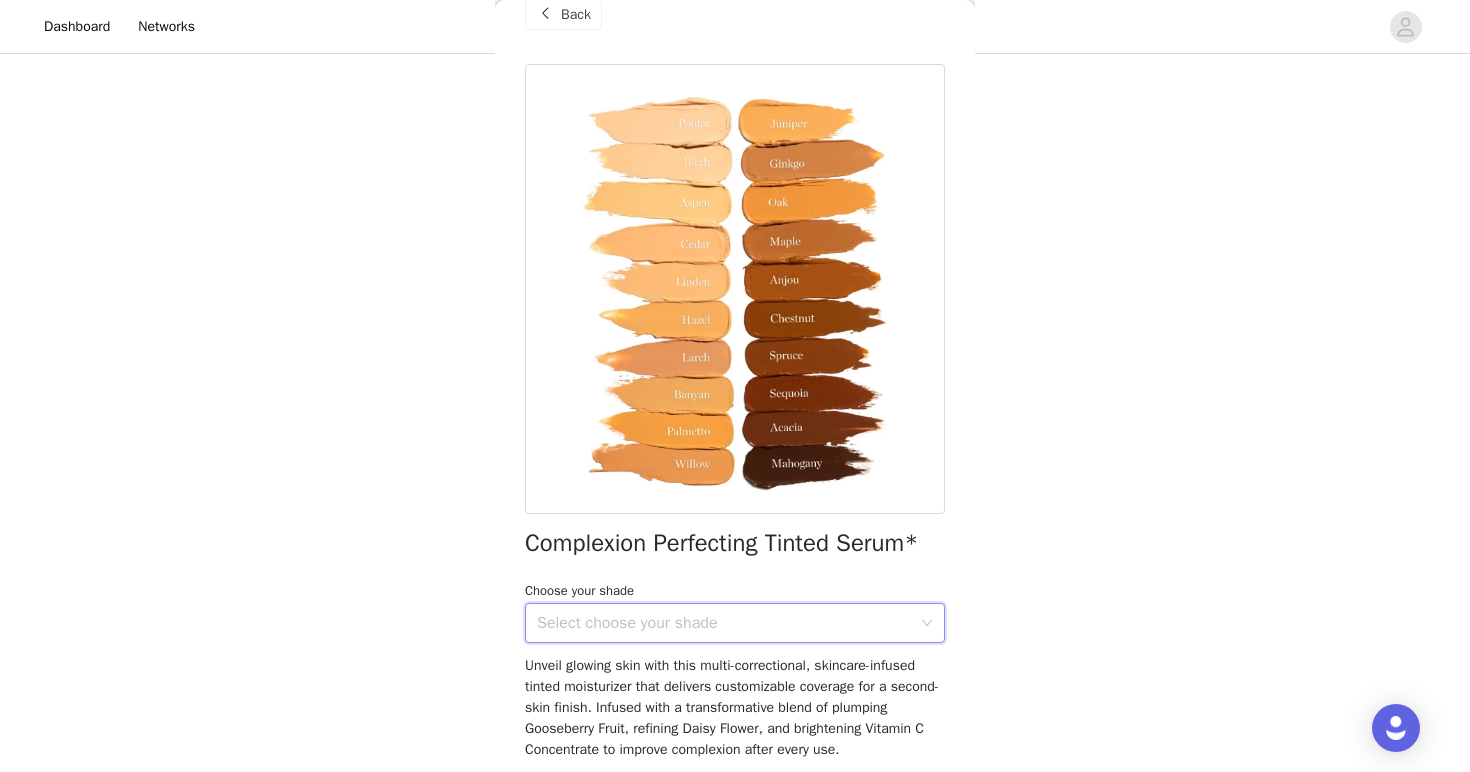 click on "Select choose your shade" at bounding box center [728, 623] 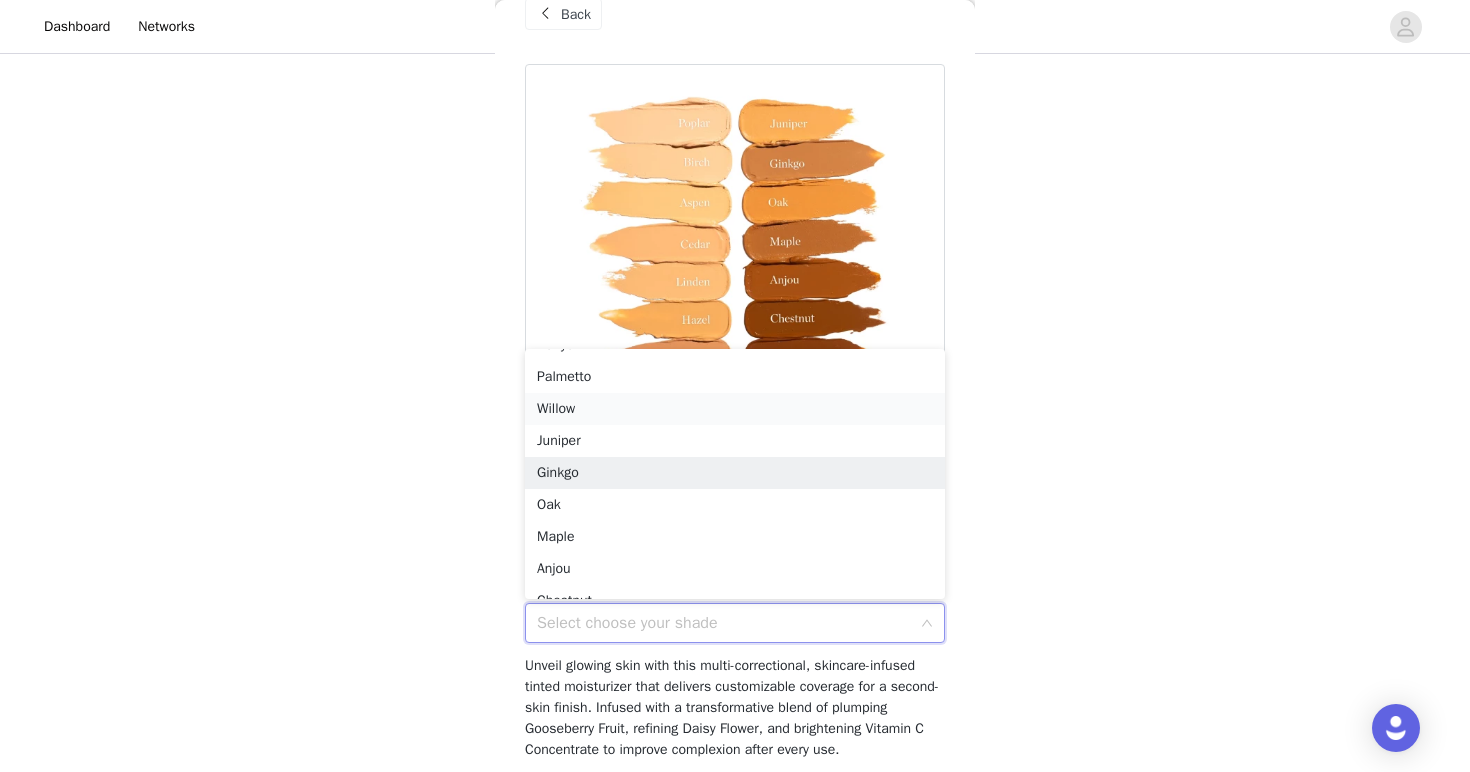 scroll, scrollTop: 244, scrollLeft: 0, axis: vertical 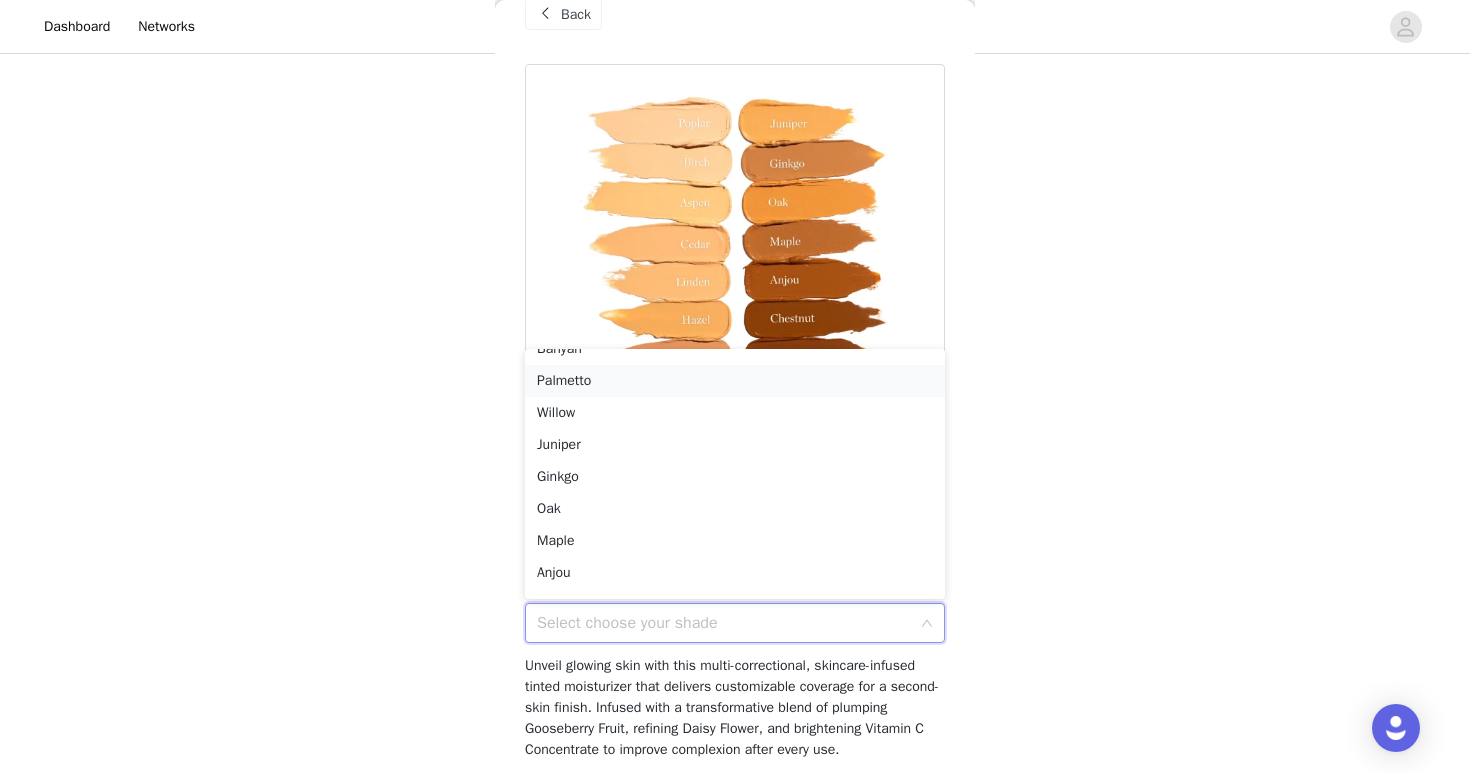 click on "Palmetto" at bounding box center [735, 381] 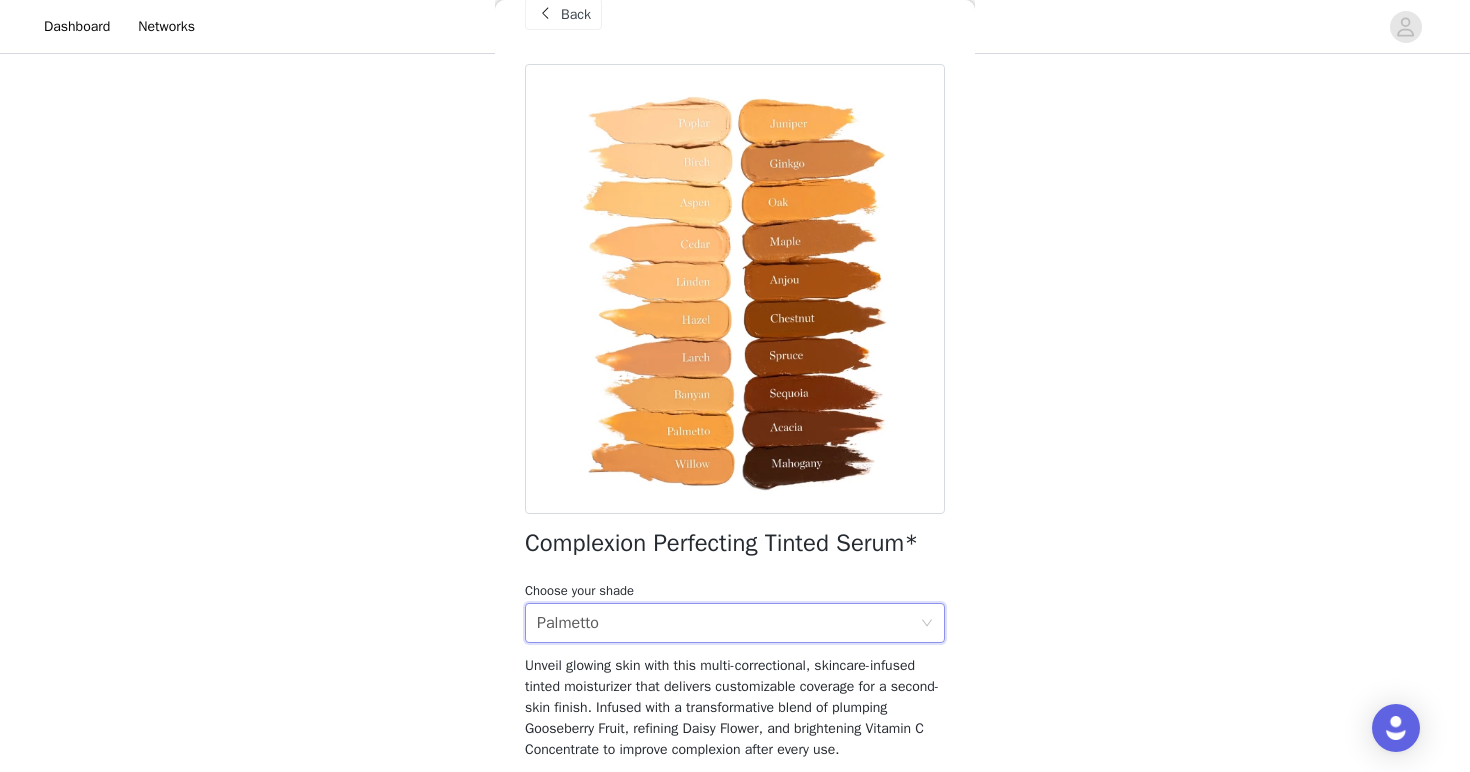 scroll, scrollTop: 128, scrollLeft: 0, axis: vertical 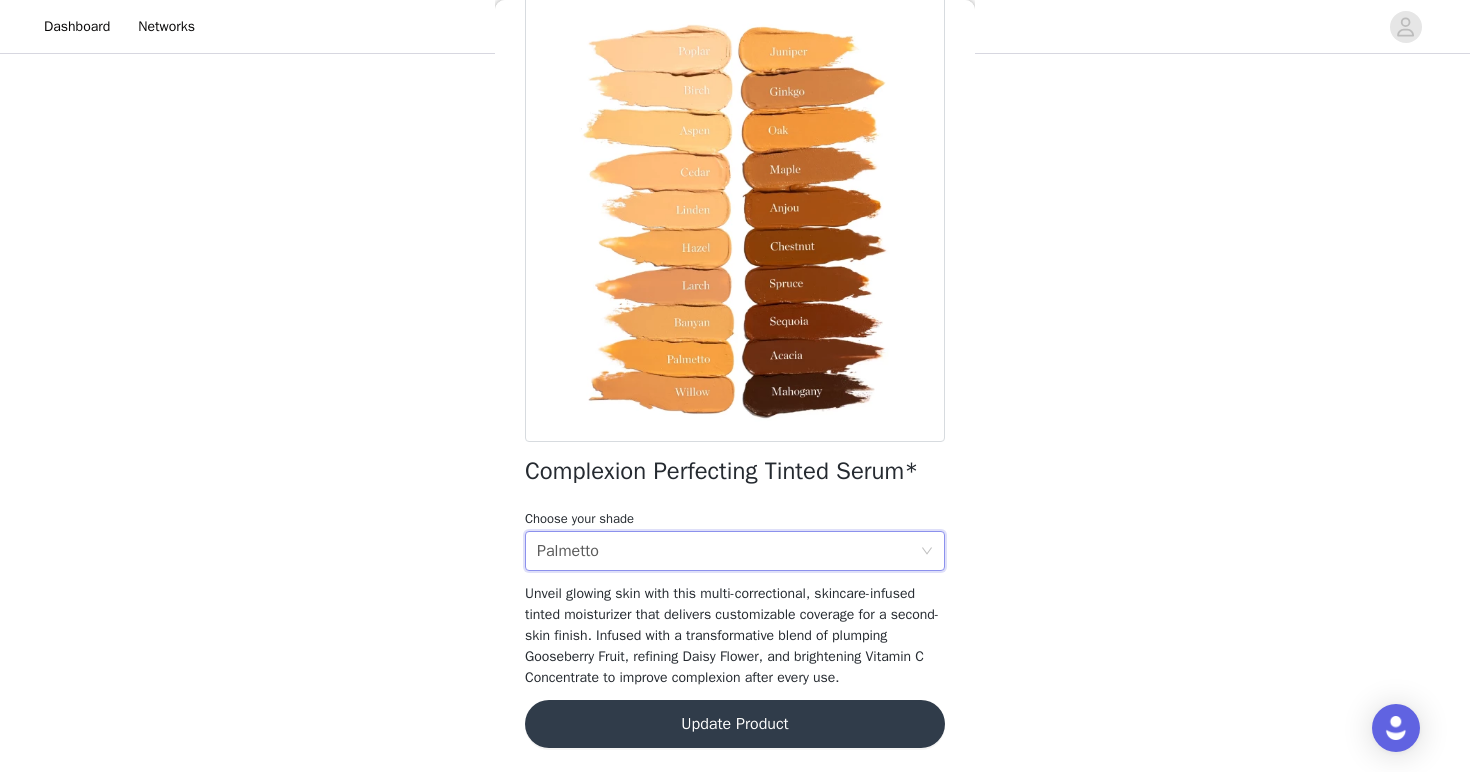 click on "Update Product" at bounding box center (735, 724) 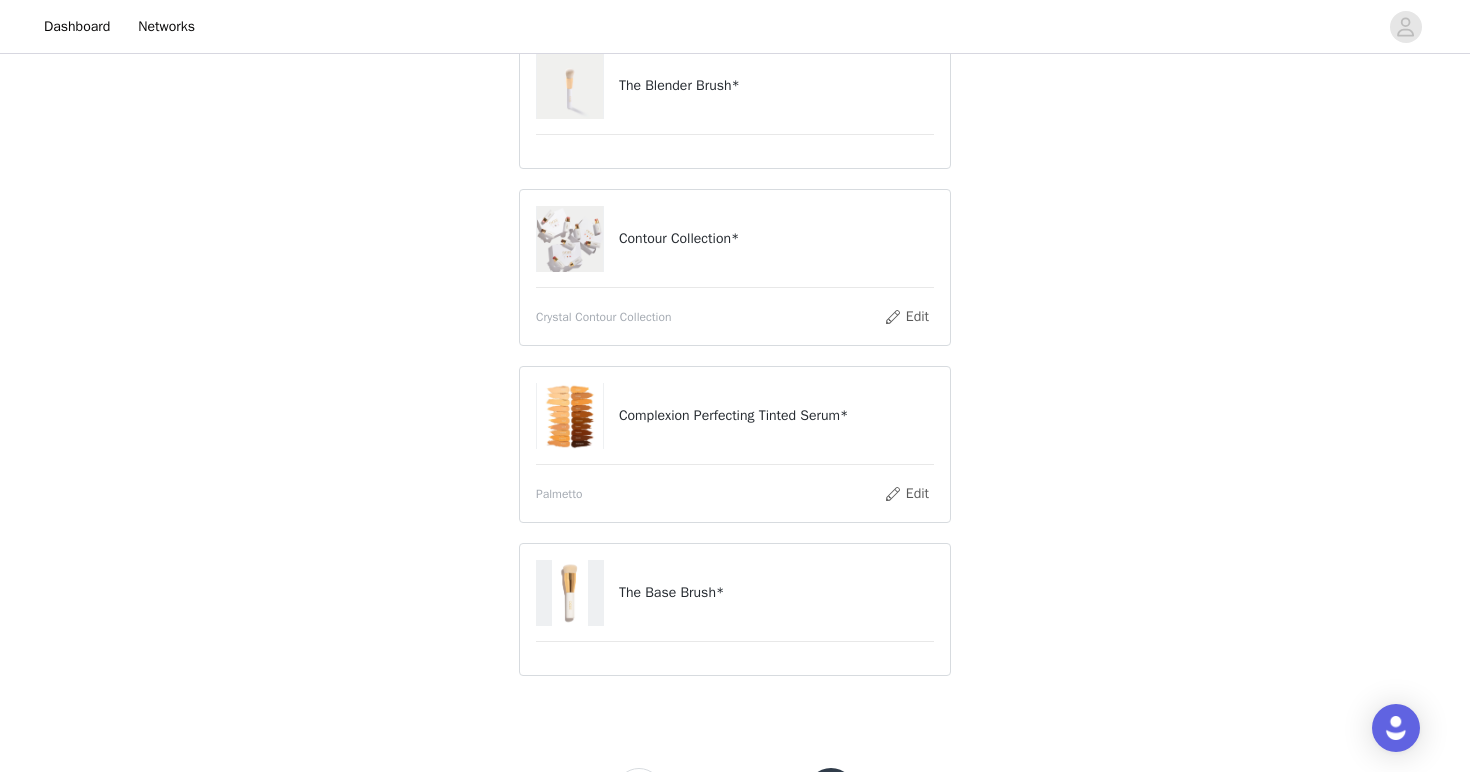 click on "The Base Brush*" at bounding box center (776, 592) 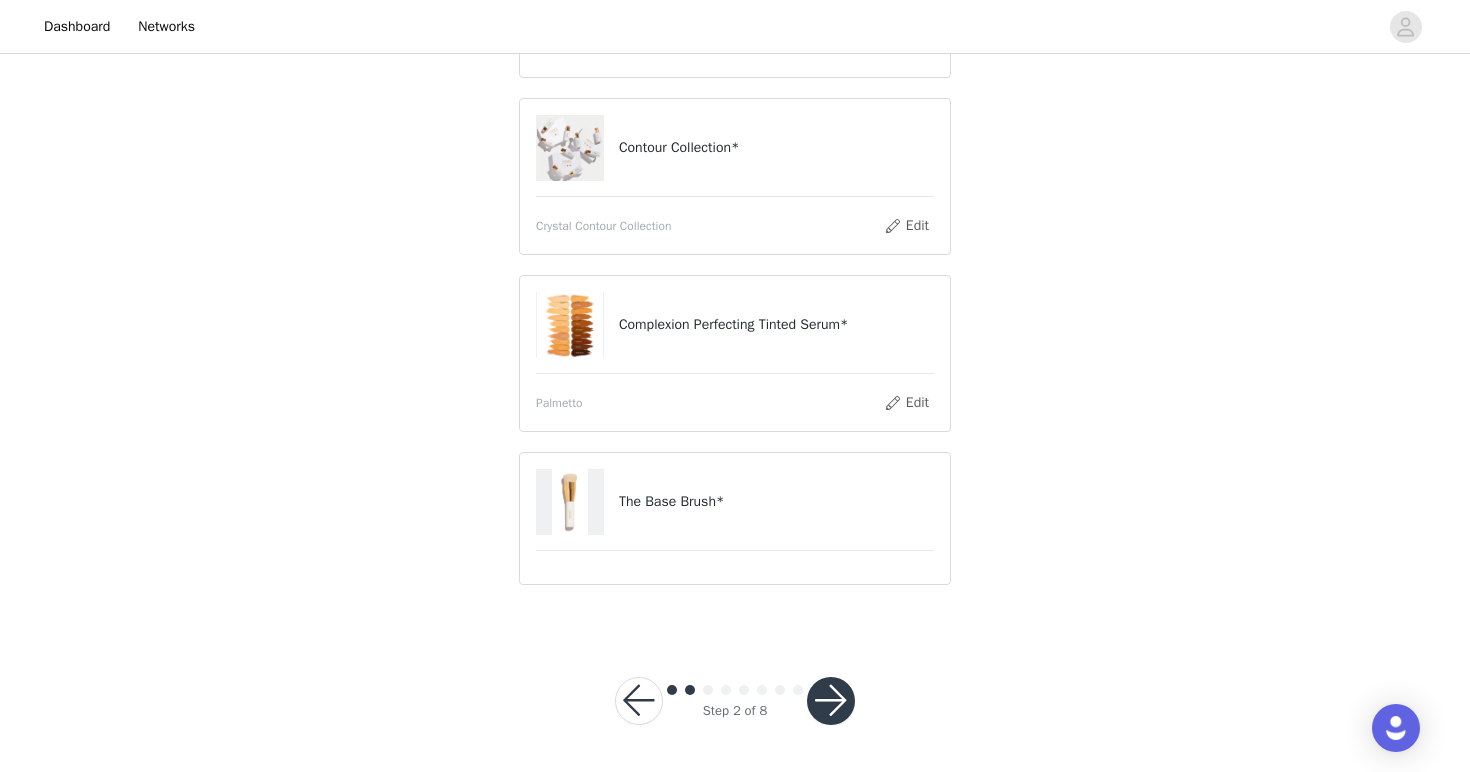 click at bounding box center (831, 701) 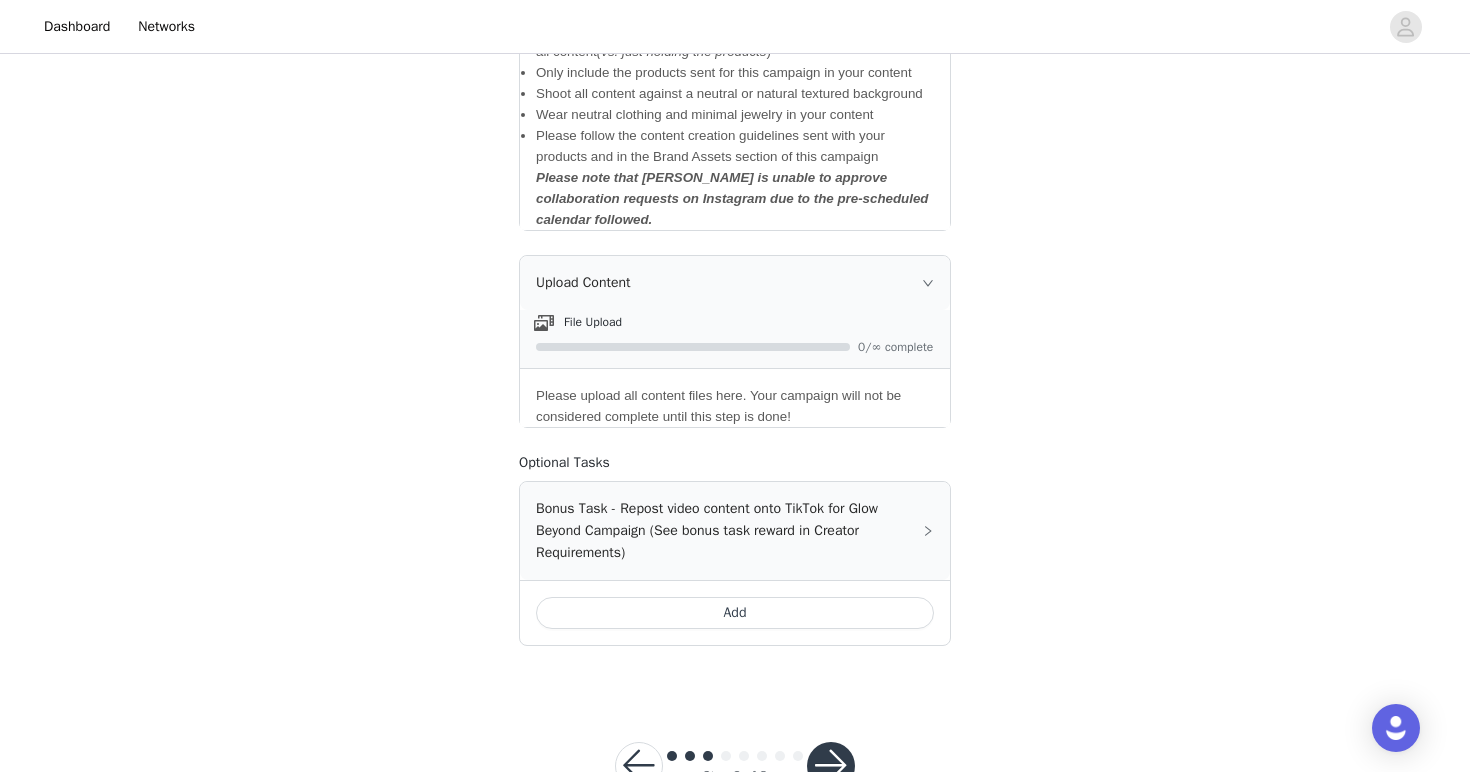 scroll, scrollTop: 1010, scrollLeft: 0, axis: vertical 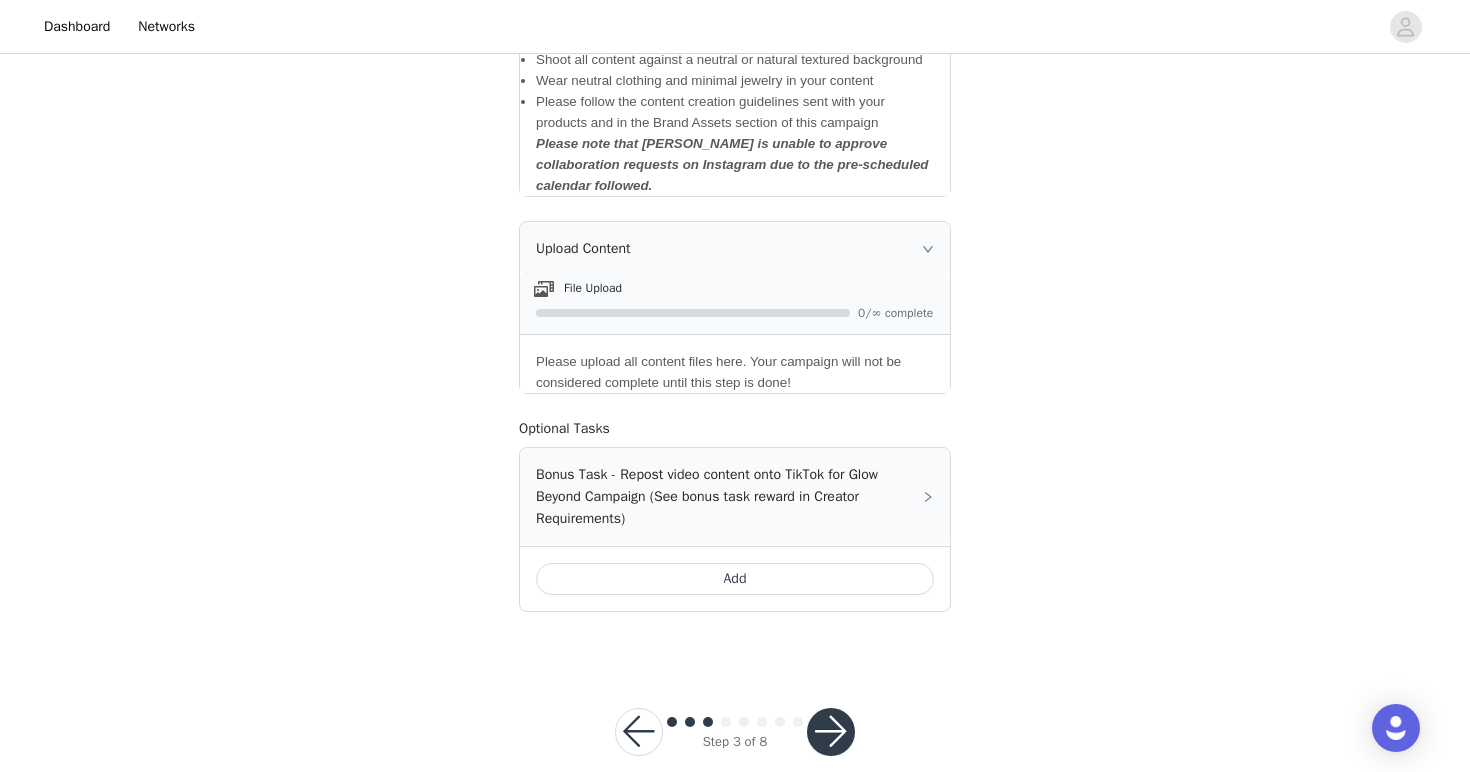 click at bounding box center (831, 732) 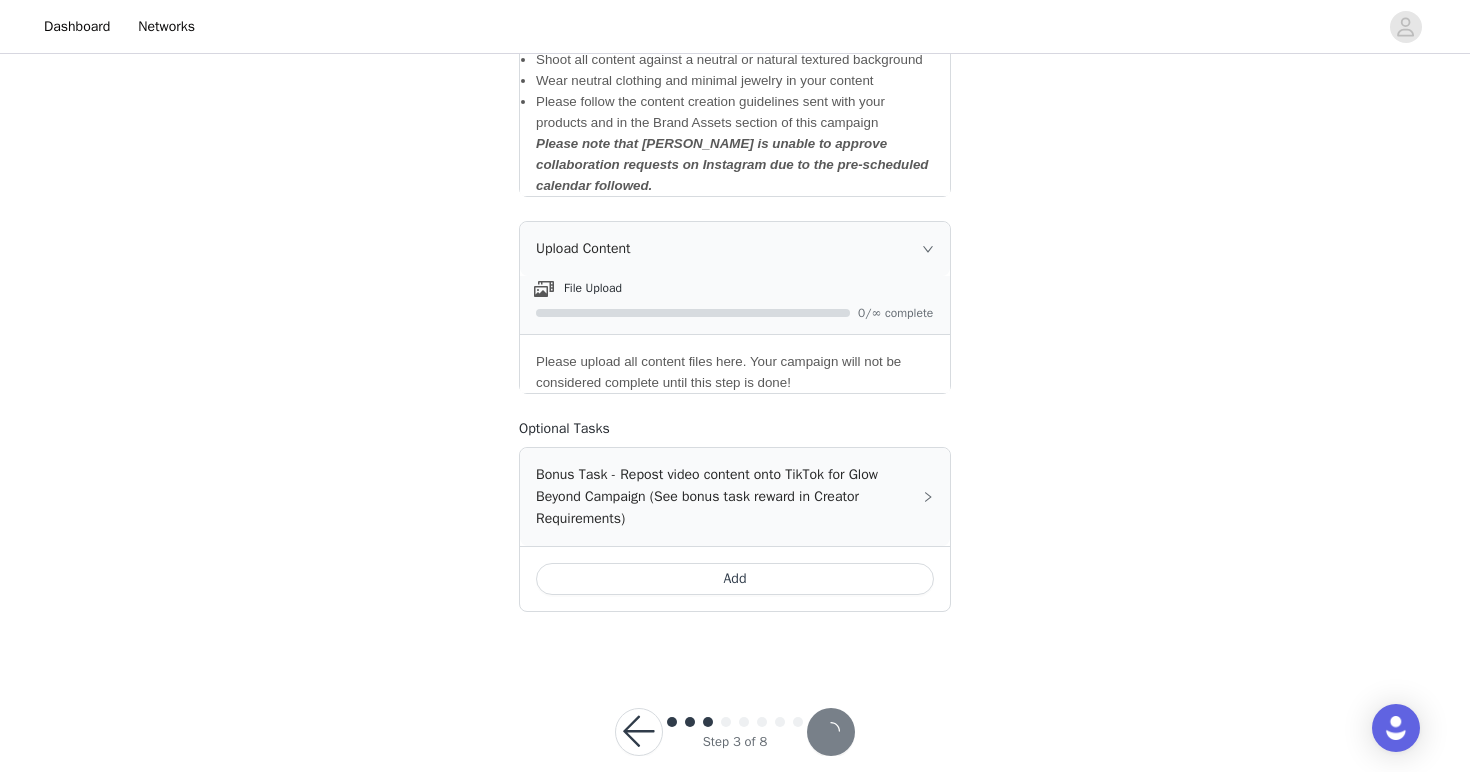 scroll, scrollTop: 0, scrollLeft: 0, axis: both 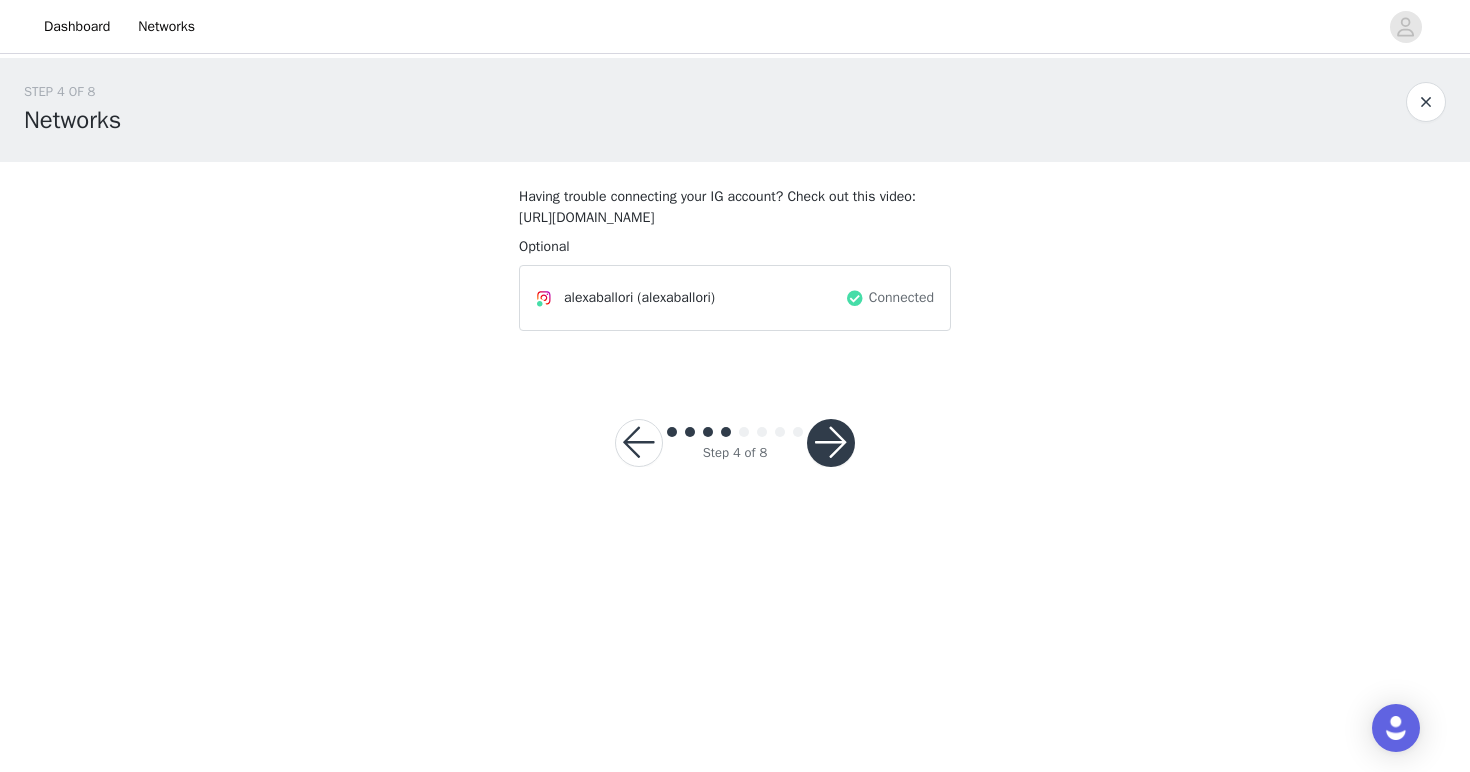 click at bounding box center [831, 443] 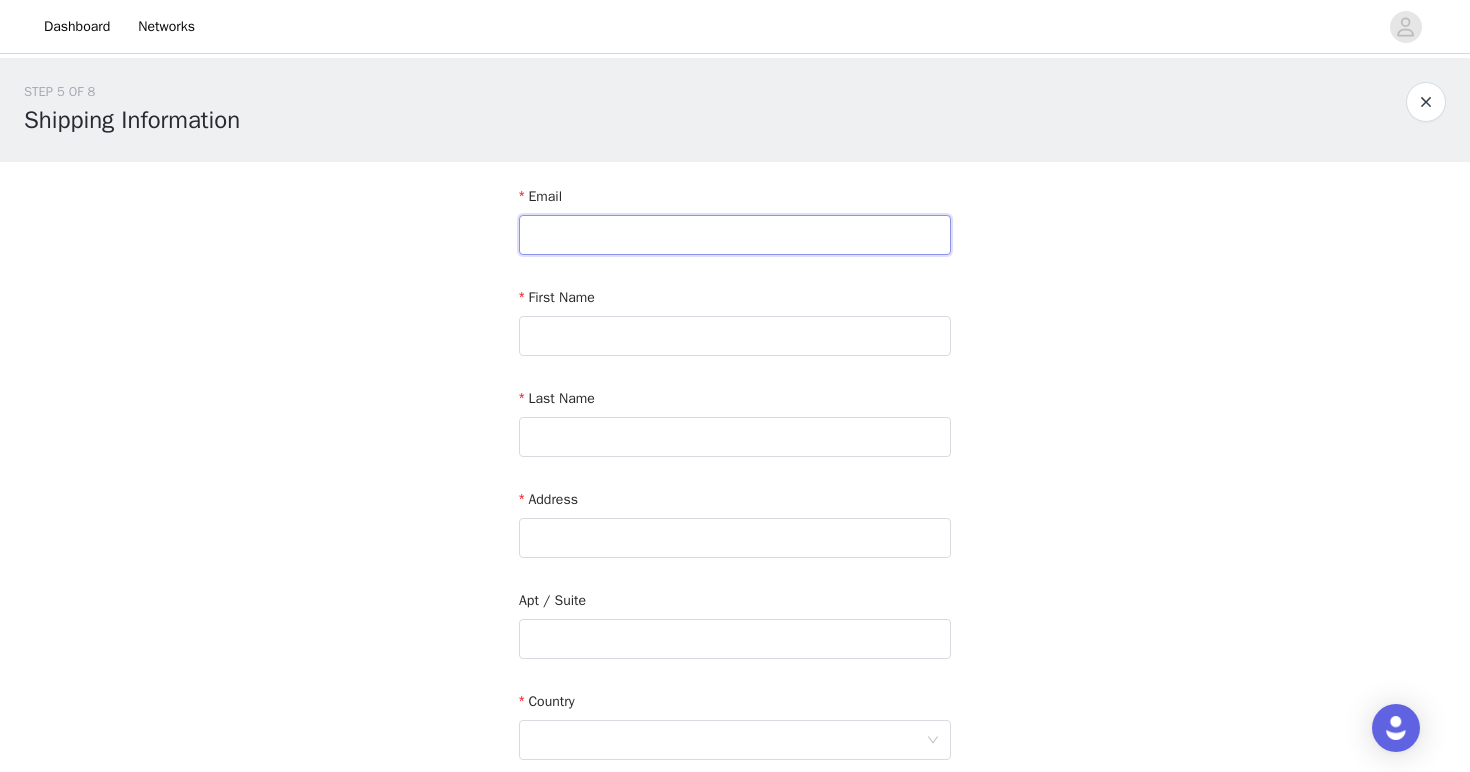 click at bounding box center [735, 235] 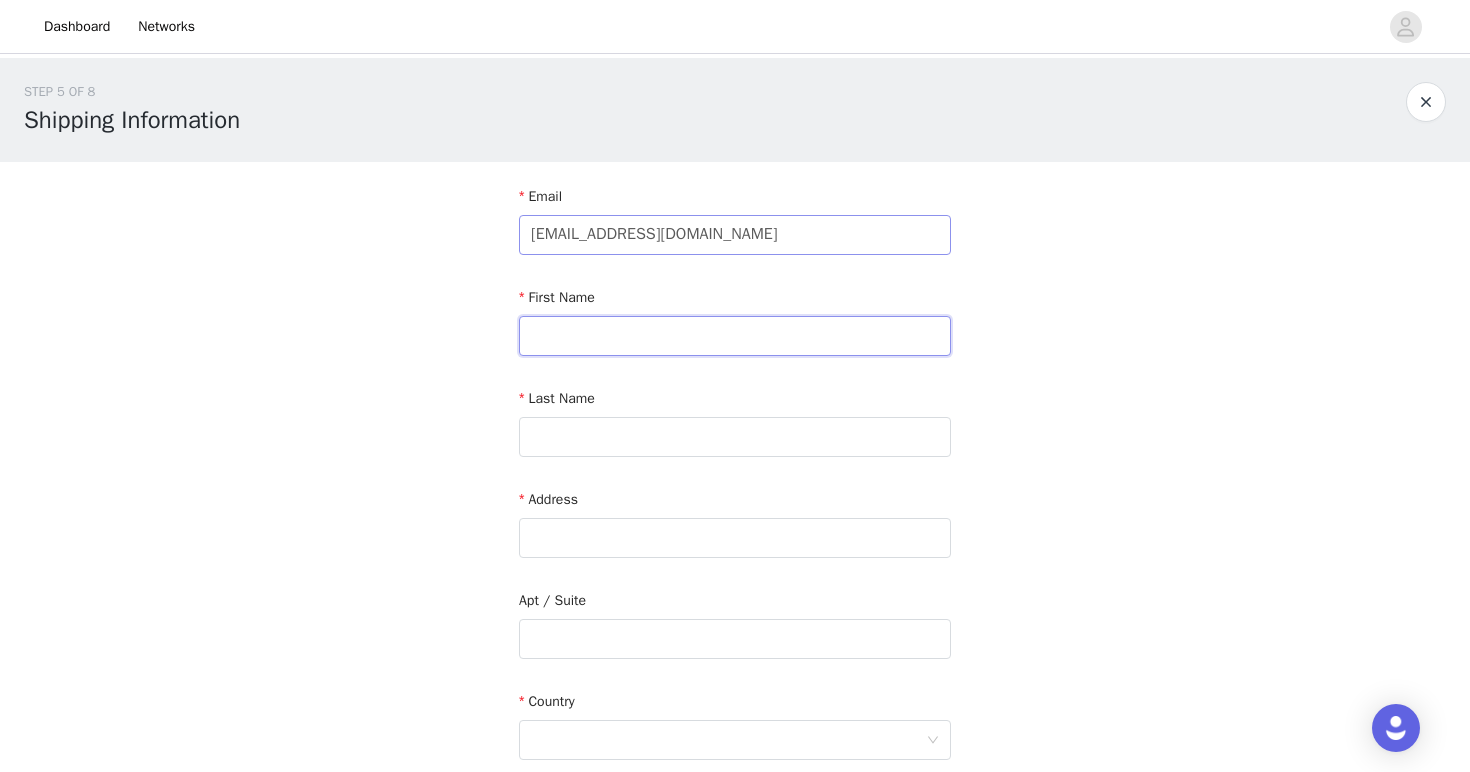 type on "Alexa" 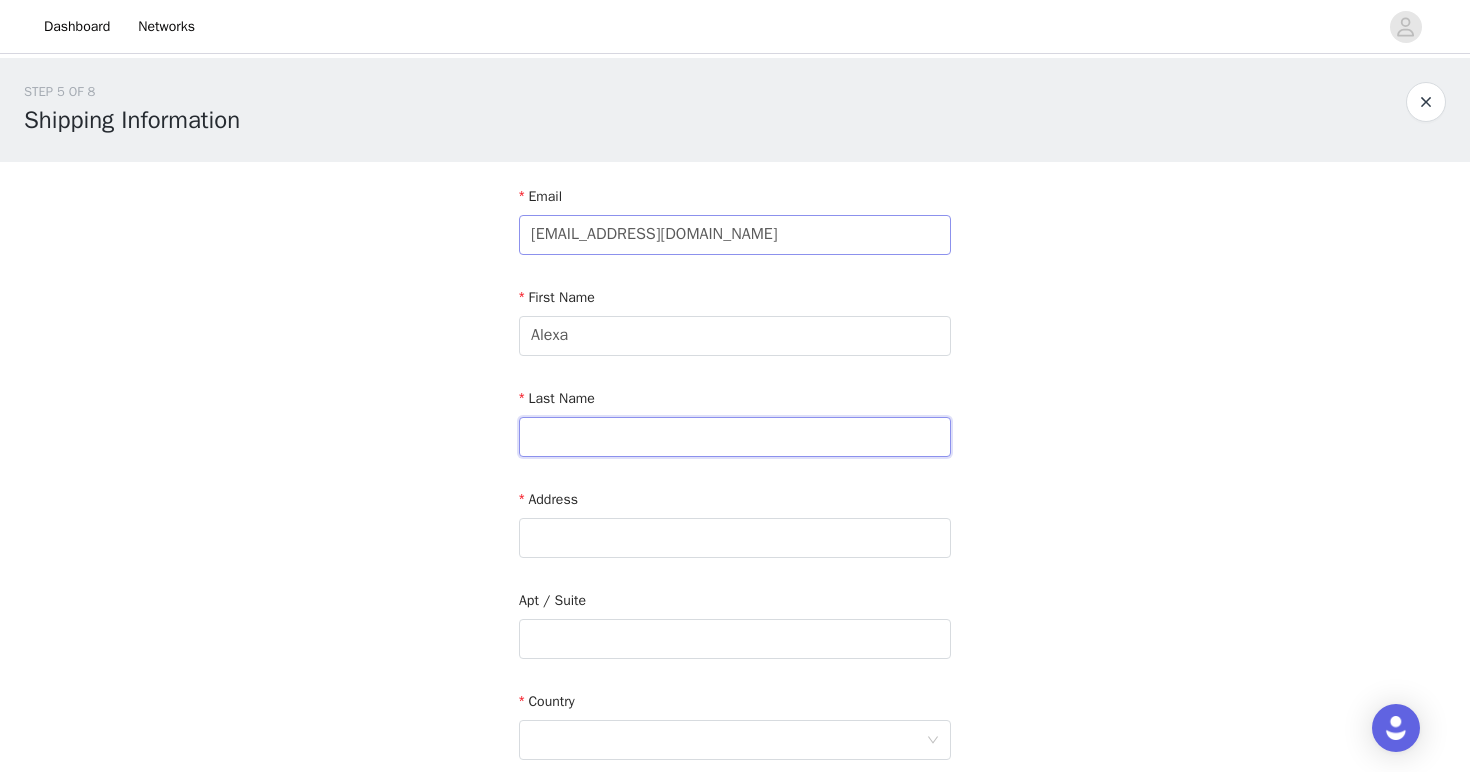 type on "Lapac" 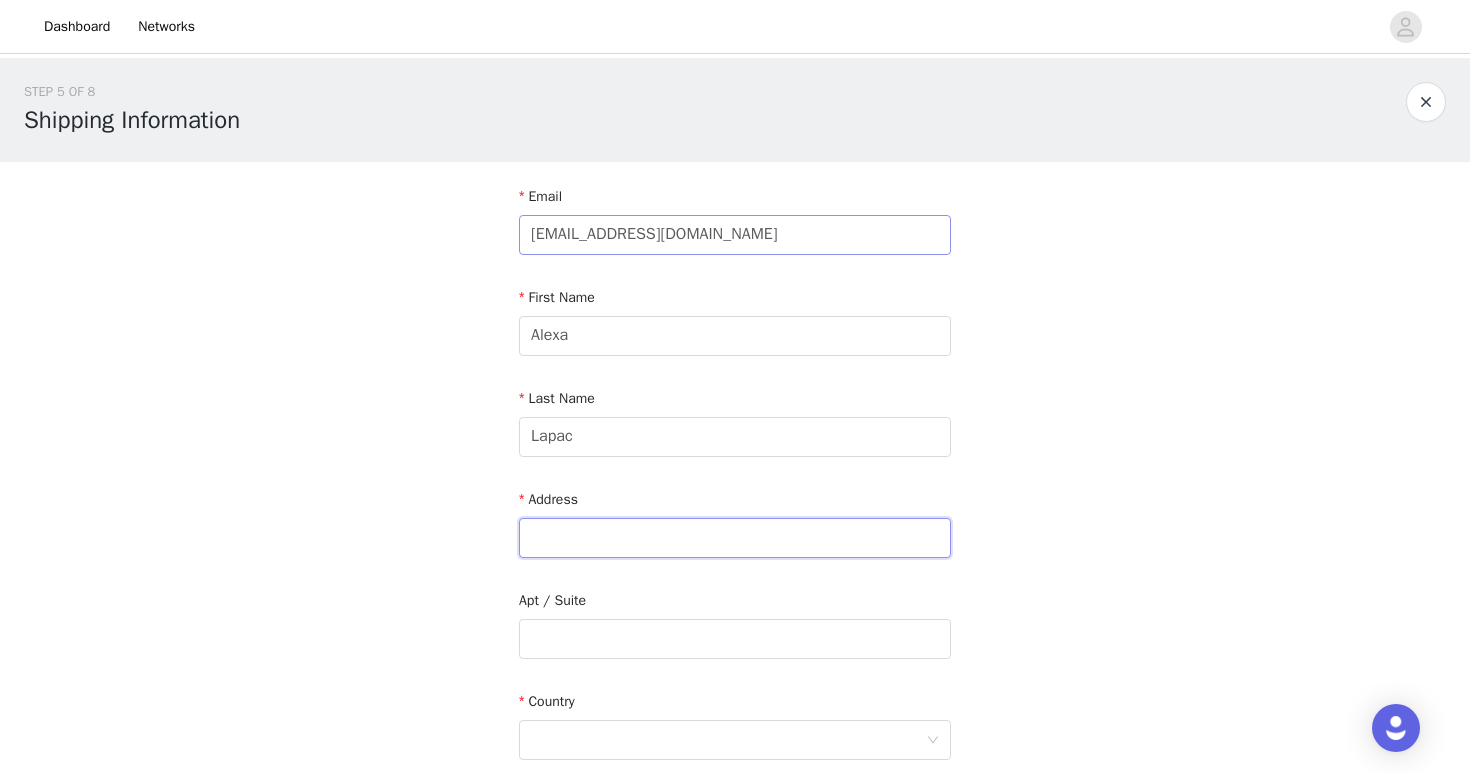 type on "[STREET_ADDRESS]" 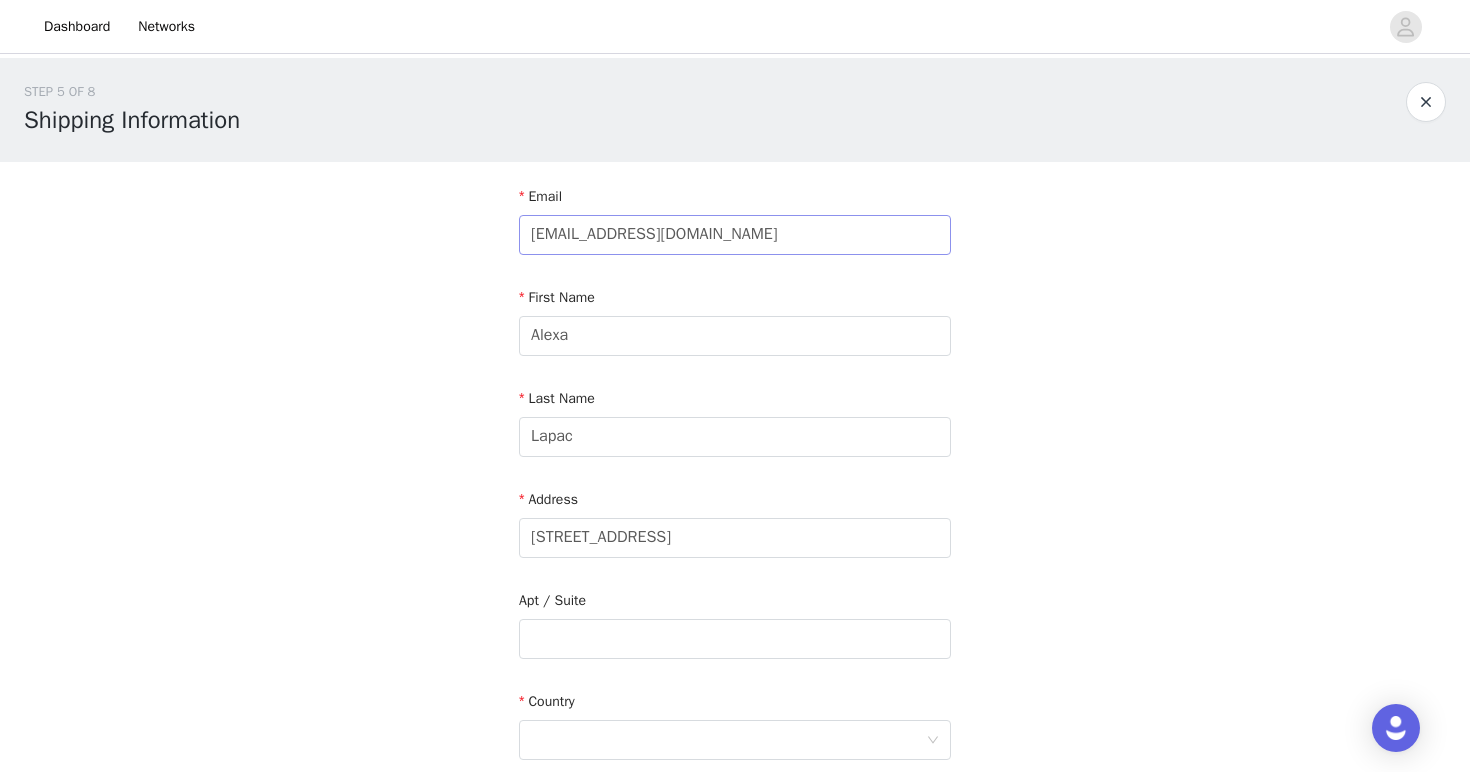 type on "lisburn" 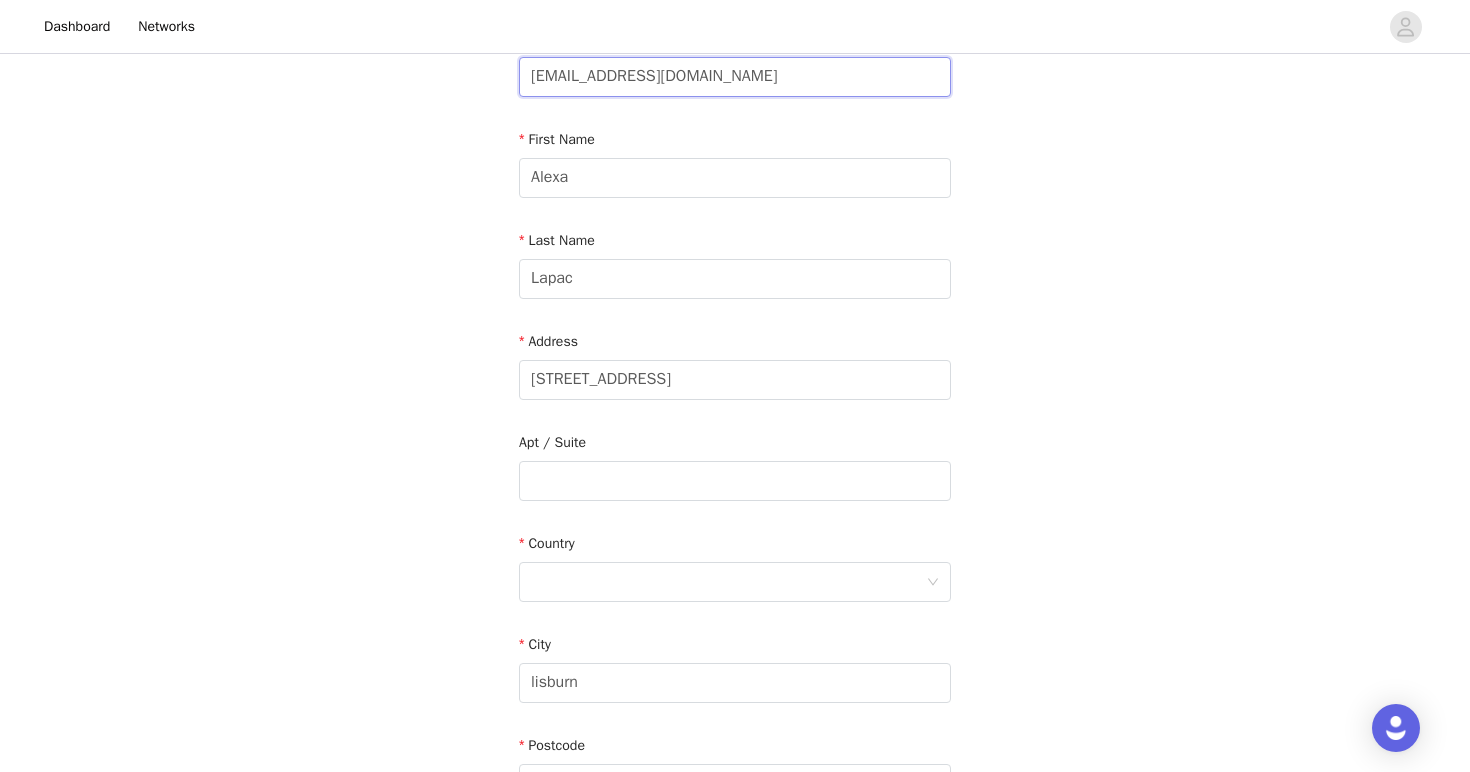 scroll, scrollTop: 160, scrollLeft: 0, axis: vertical 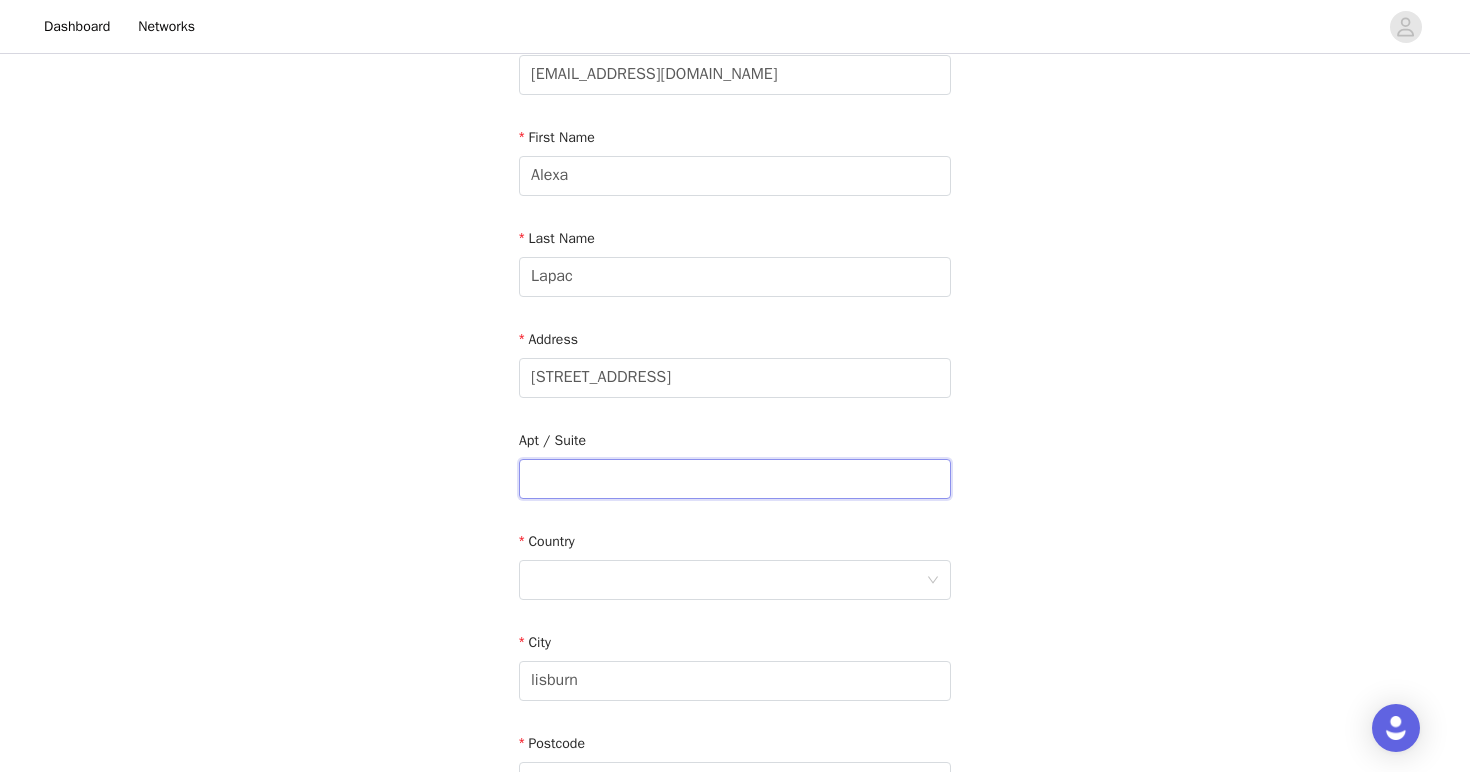 click at bounding box center [735, 479] 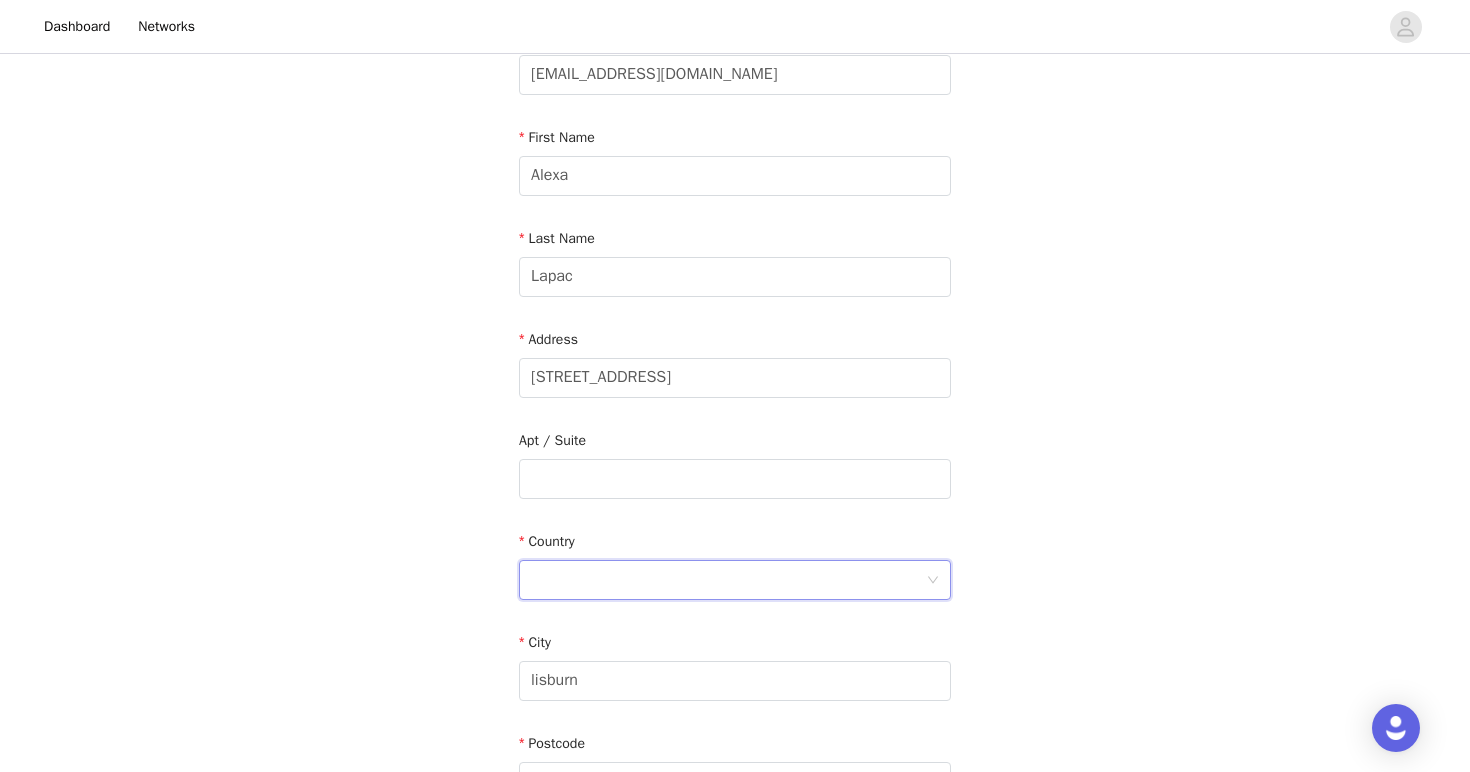 click at bounding box center (728, 580) 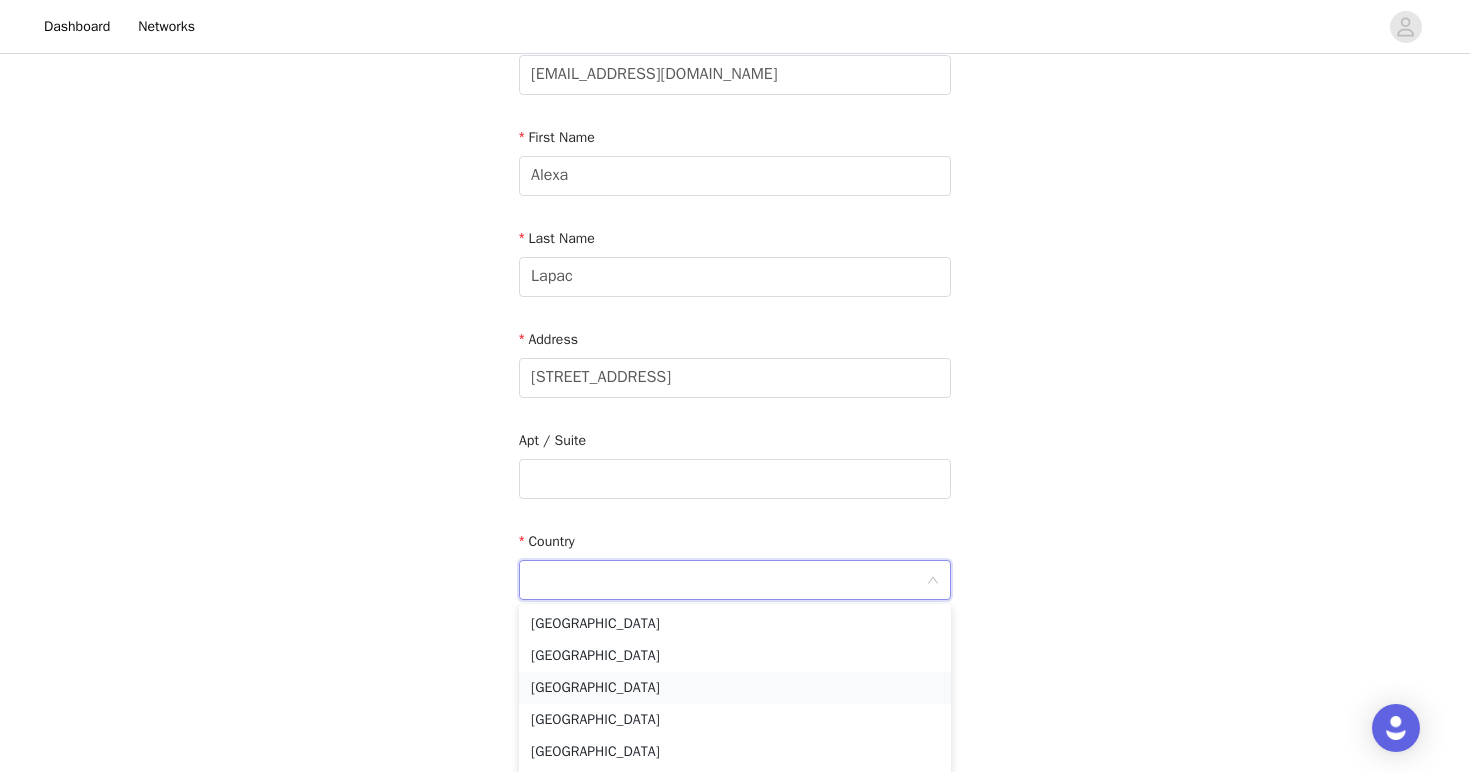 click on "[GEOGRAPHIC_DATA]" at bounding box center (735, 688) 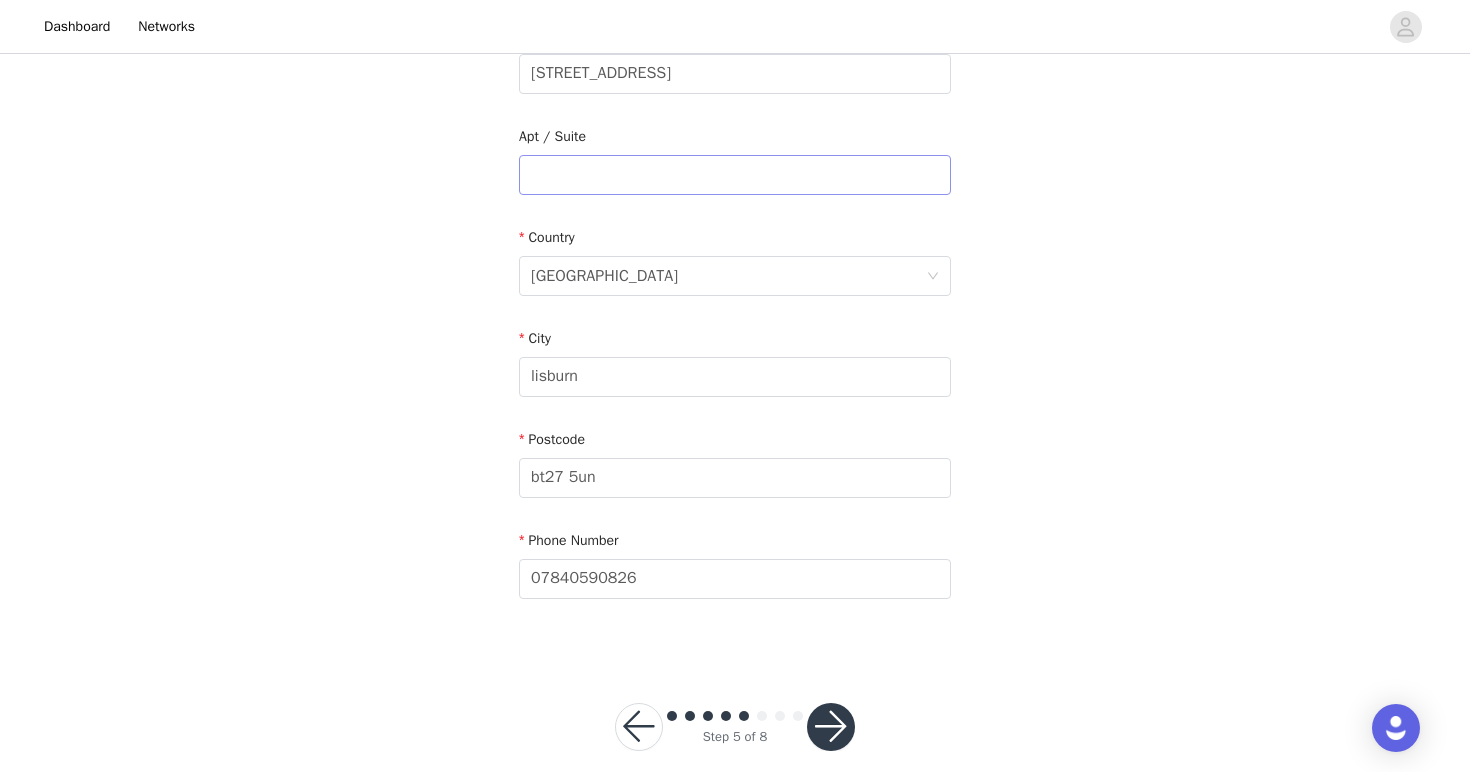 scroll, scrollTop: 485, scrollLeft: 0, axis: vertical 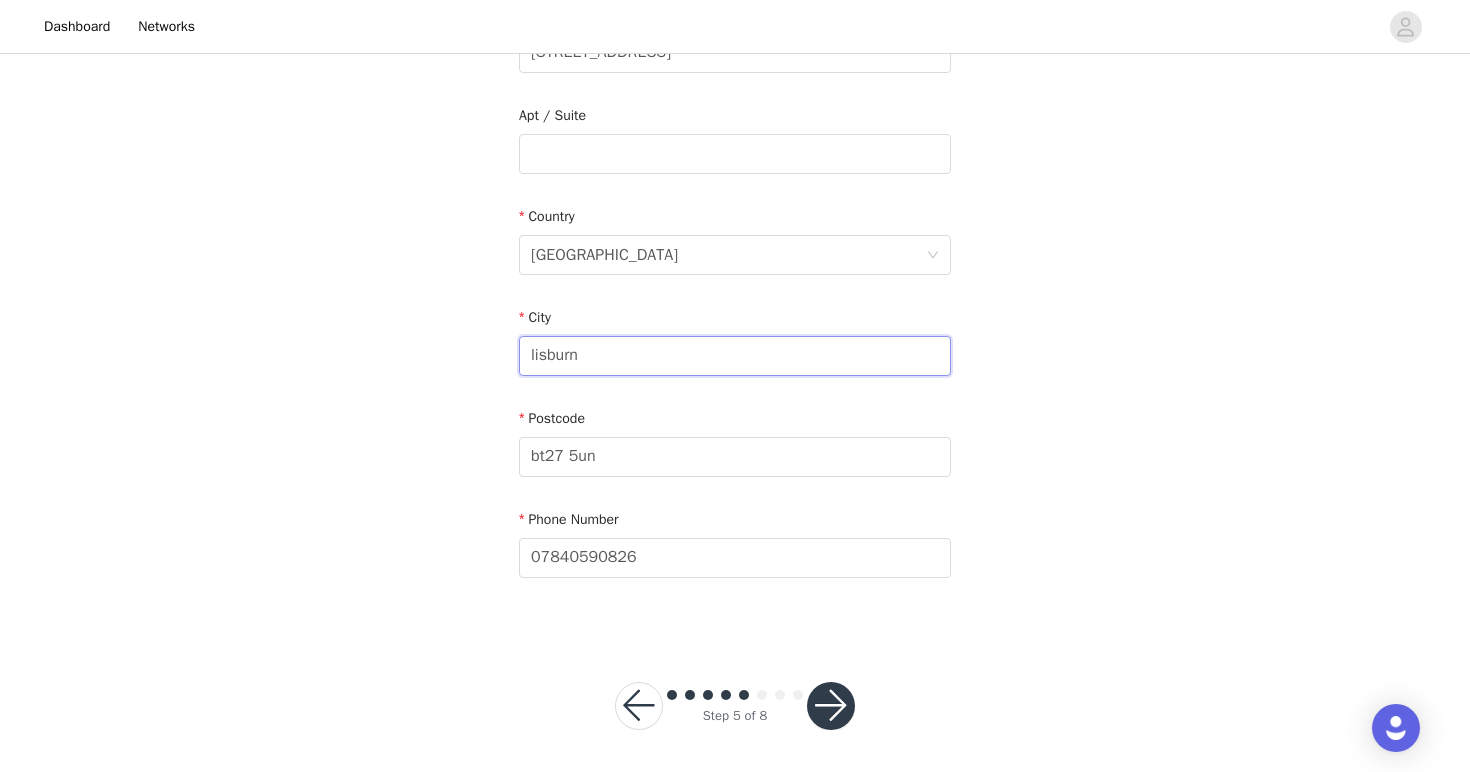 click on "lisburn" at bounding box center (735, 356) 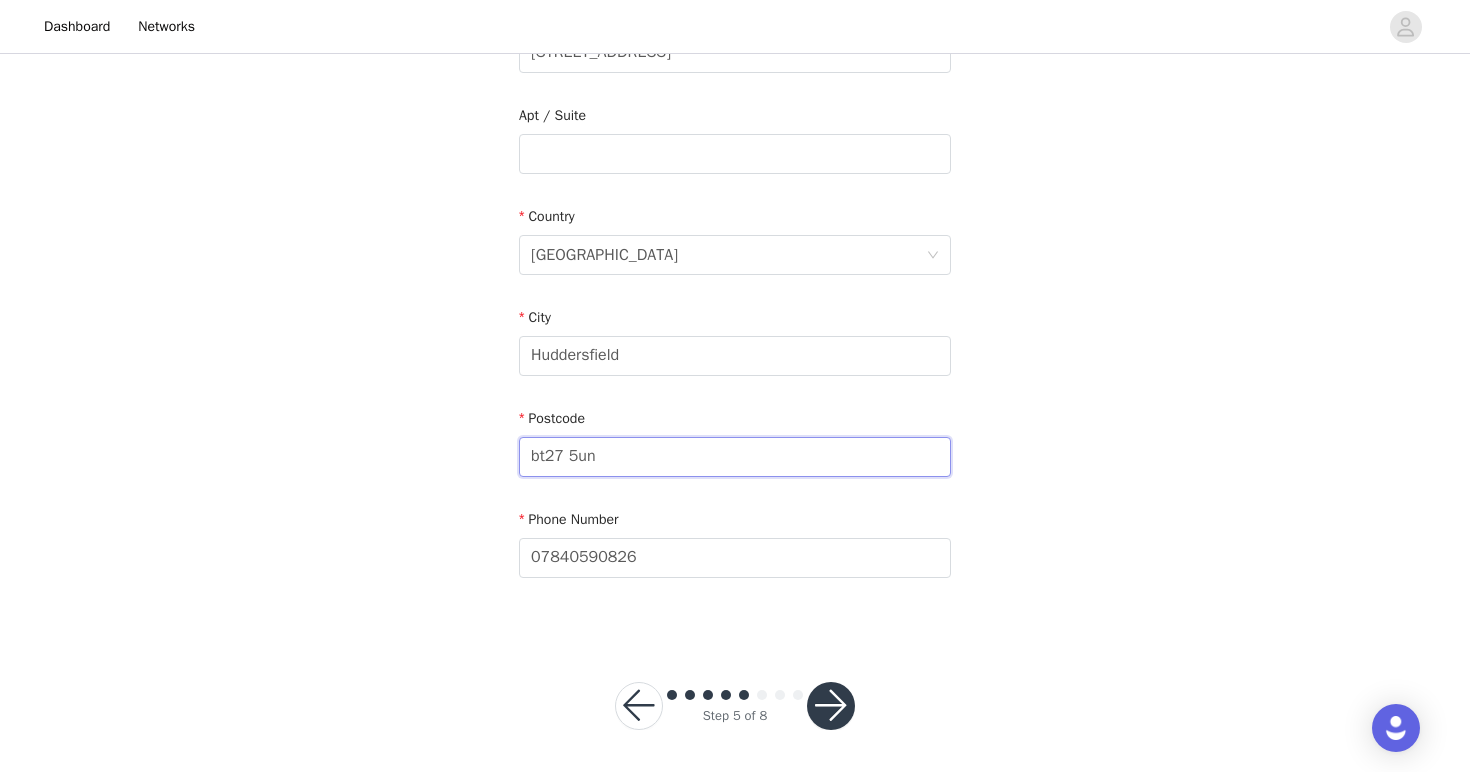 click on "bt27 5un" at bounding box center [735, 457] 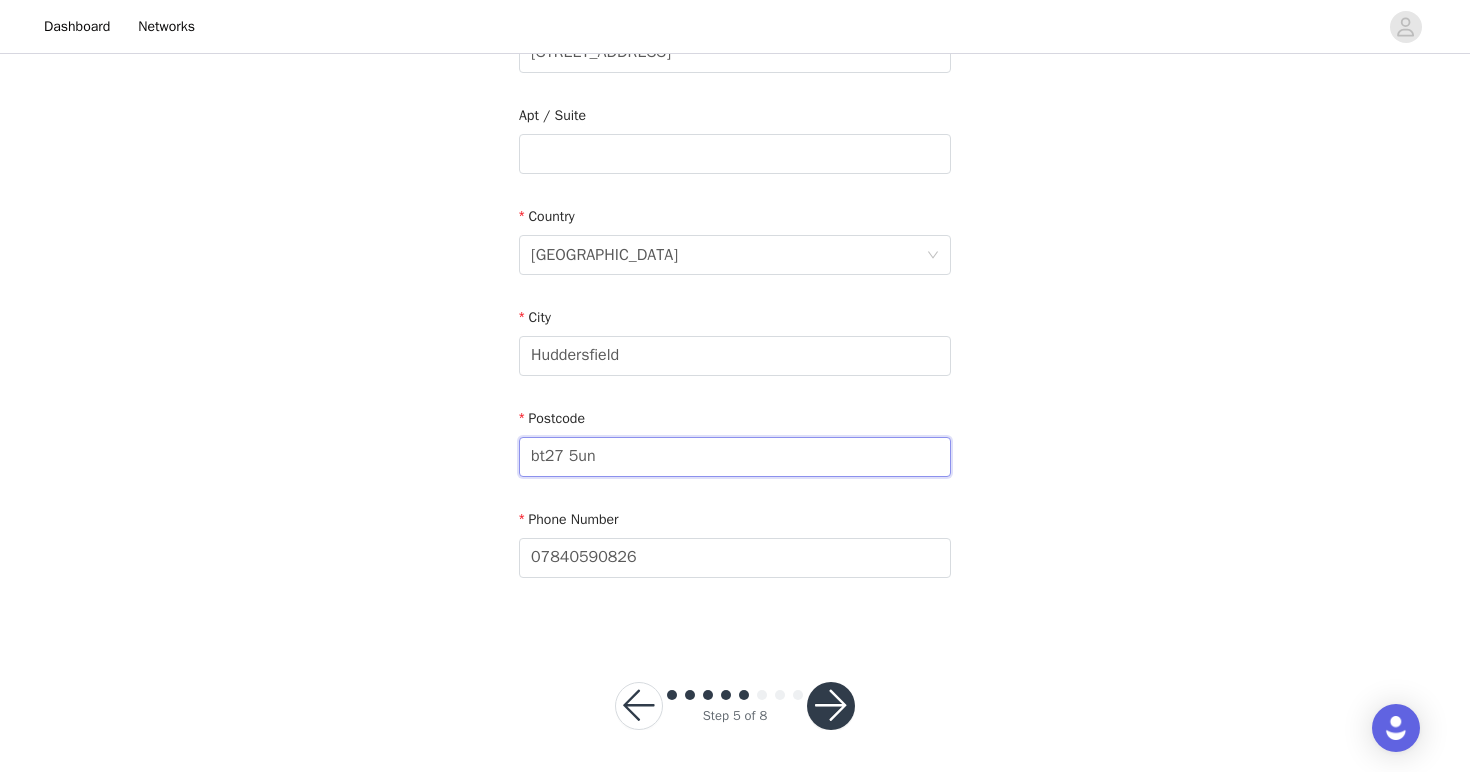 type on "HD5 8TB" 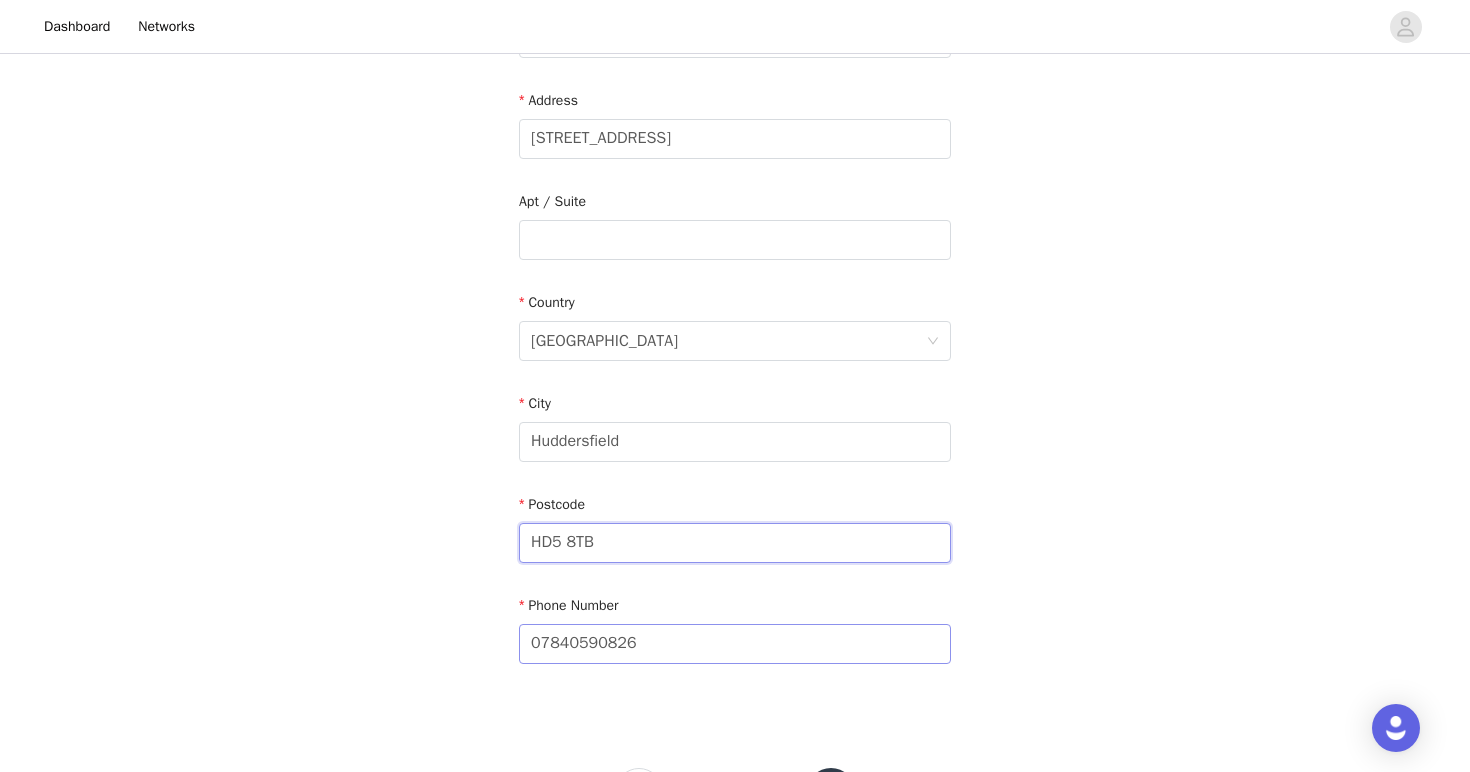 scroll, scrollTop: 490, scrollLeft: 0, axis: vertical 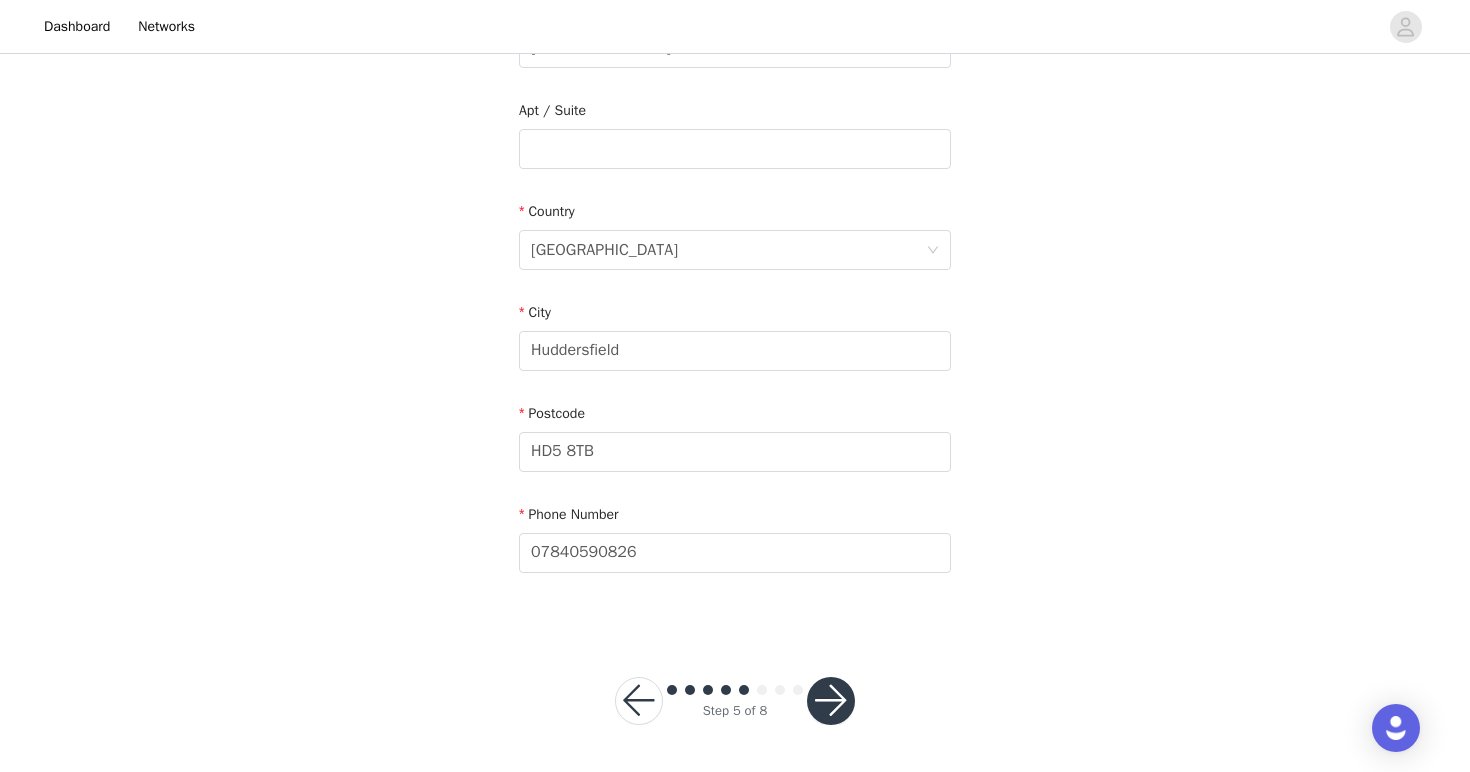 click at bounding box center [831, 701] 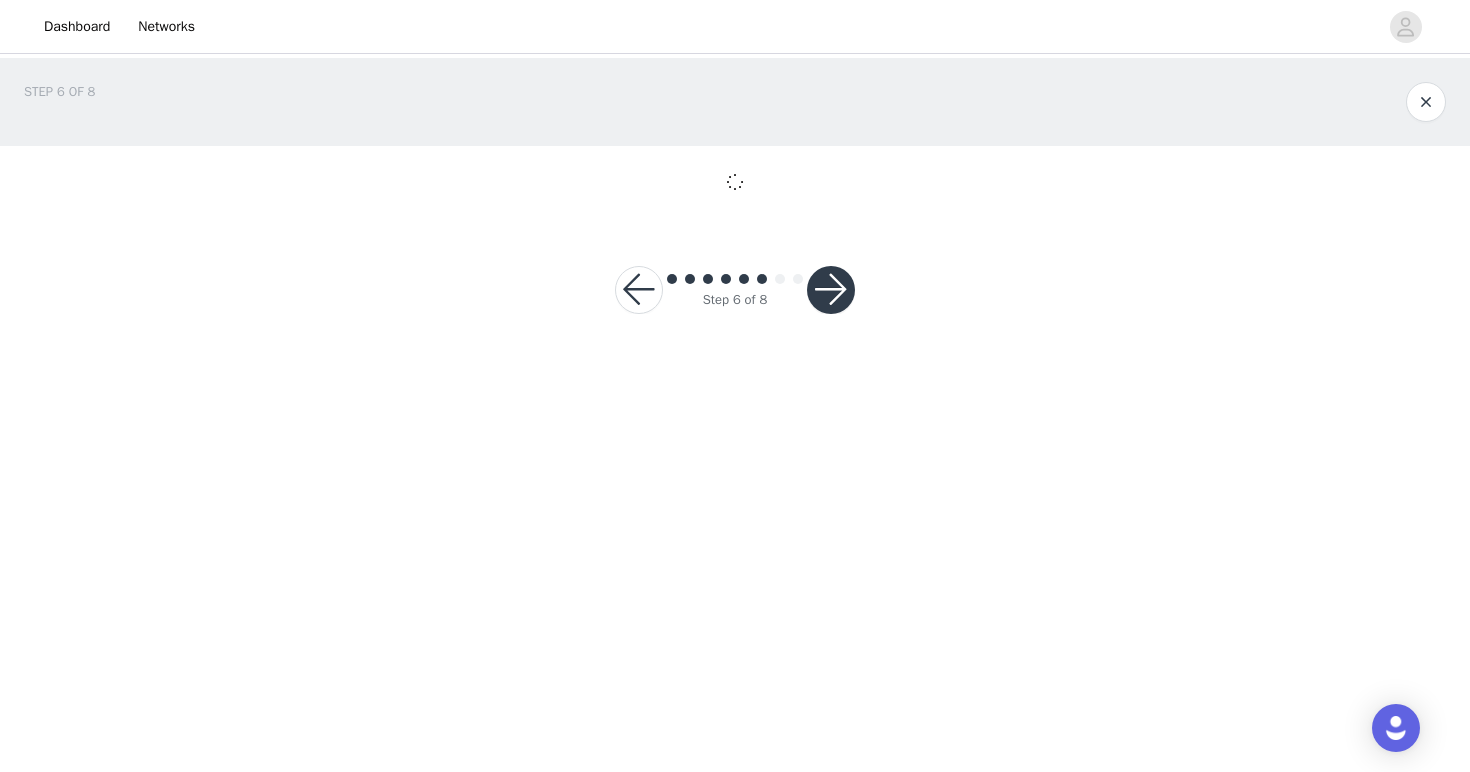scroll, scrollTop: 0, scrollLeft: 0, axis: both 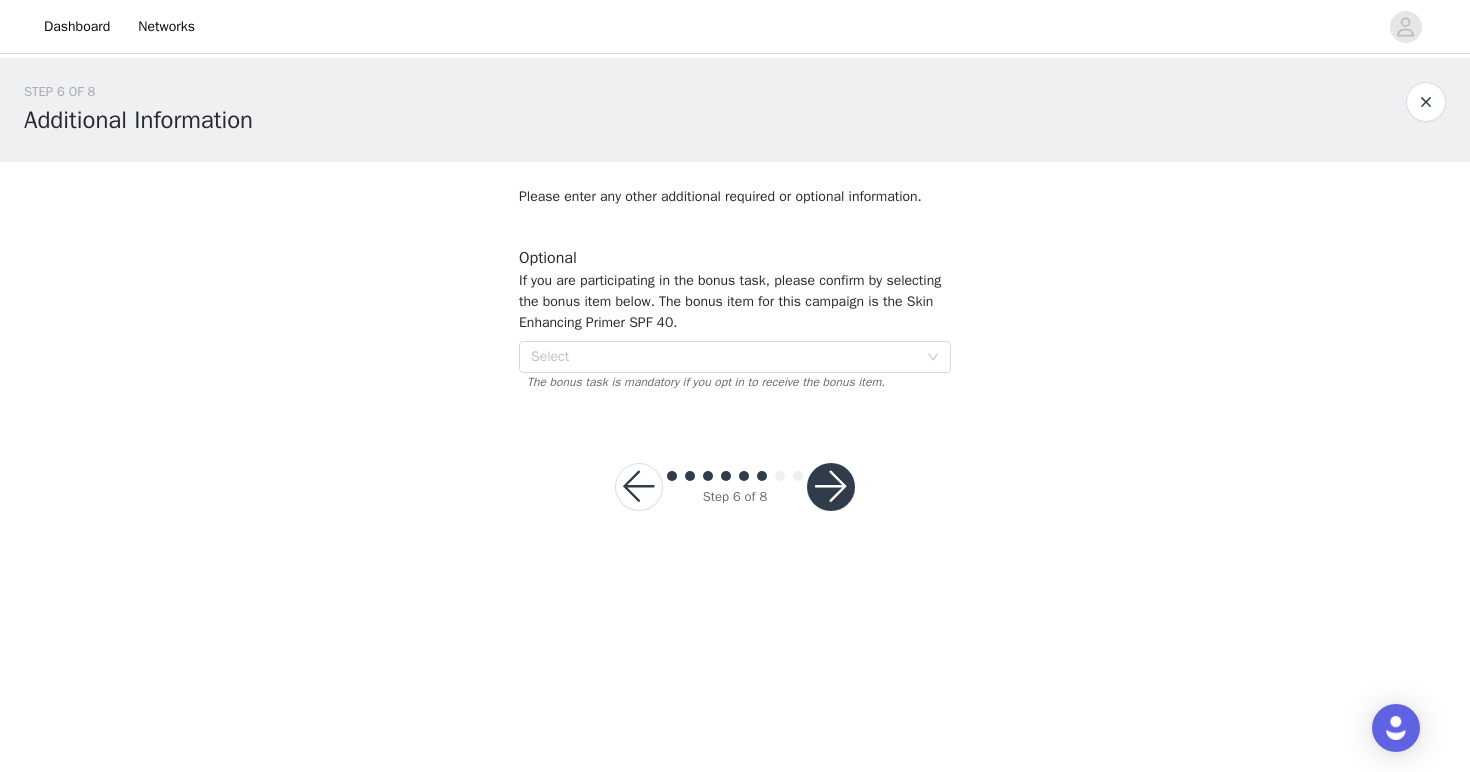 click at bounding box center (831, 487) 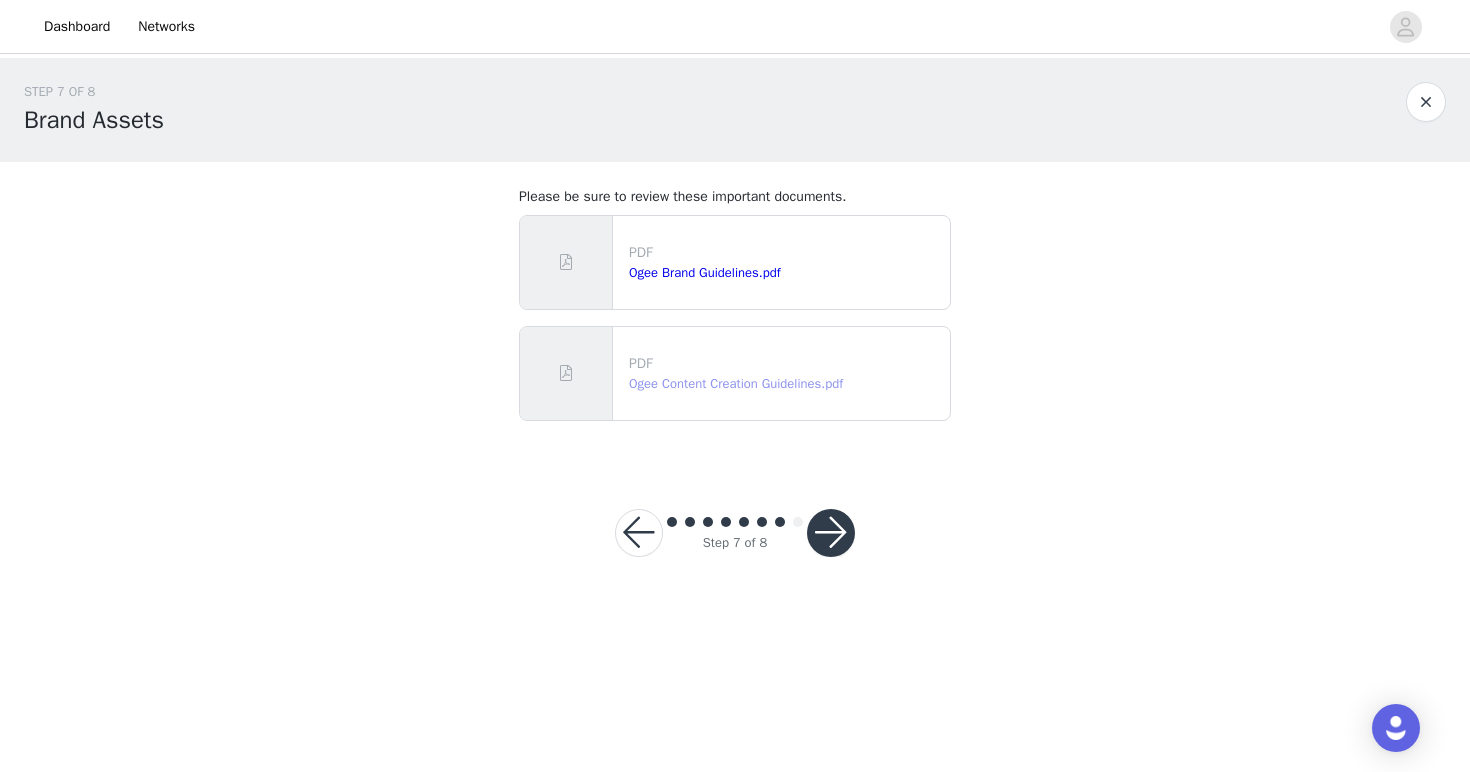 click on "Ogee Content Creation Guidelines.pdf" at bounding box center (736, 383) 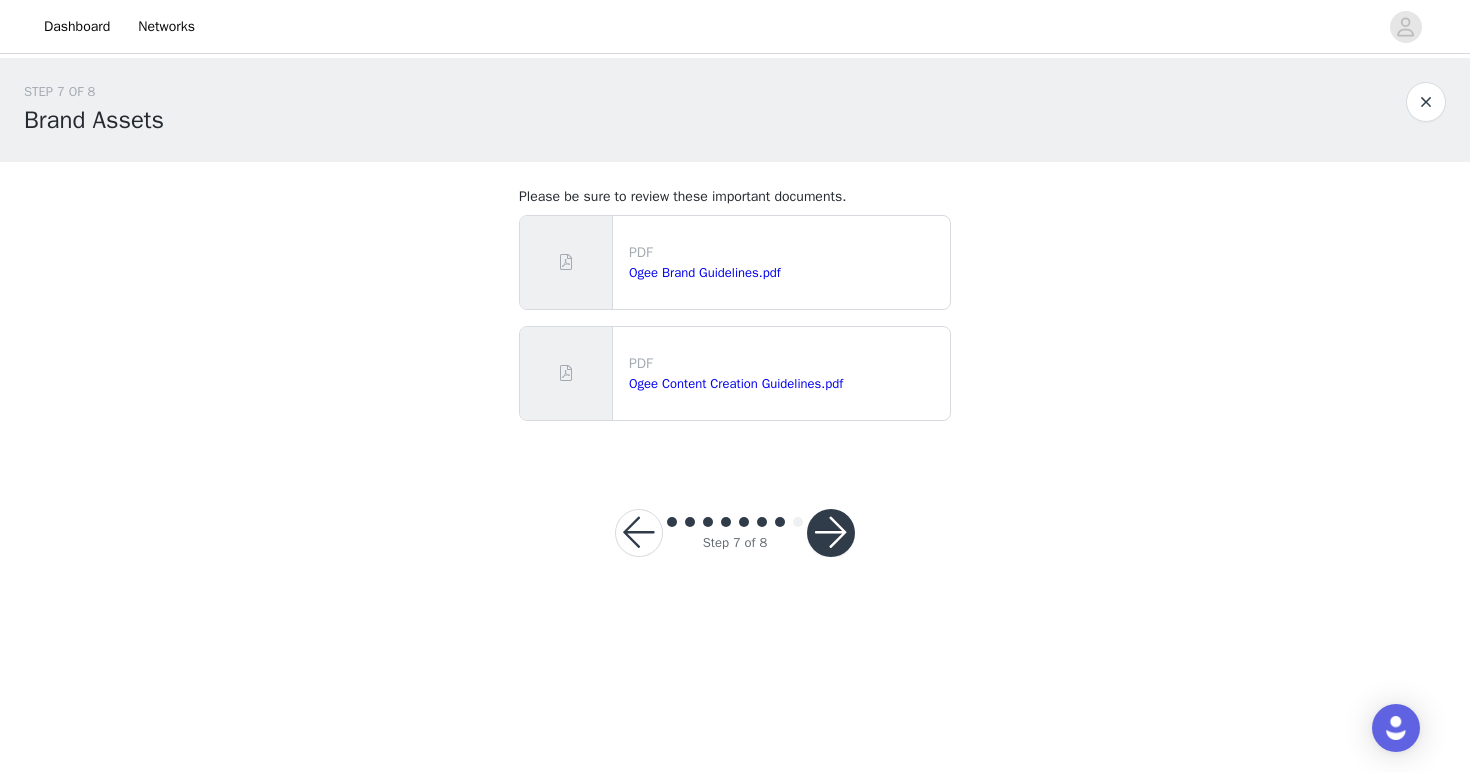 click at bounding box center (831, 533) 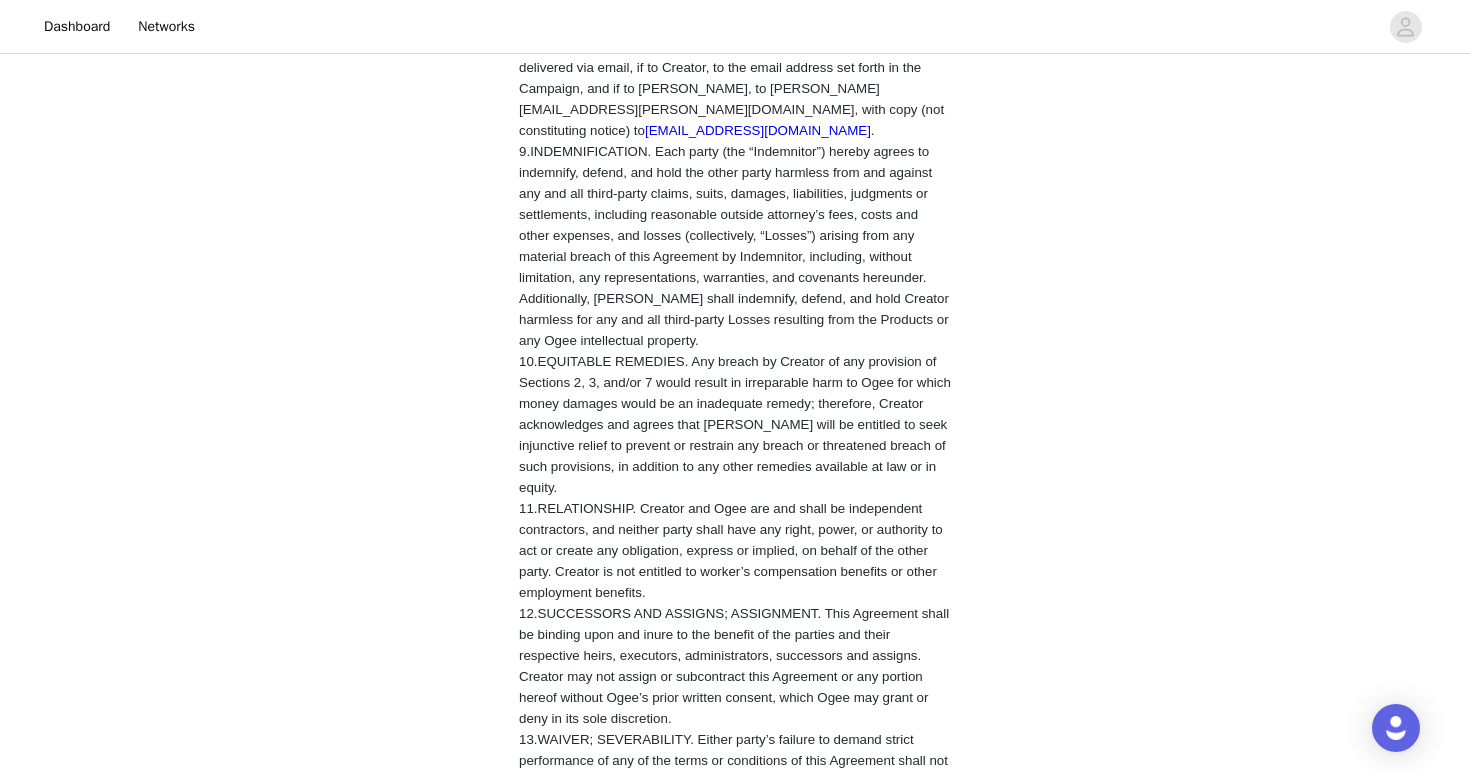 scroll, scrollTop: 3785, scrollLeft: 0, axis: vertical 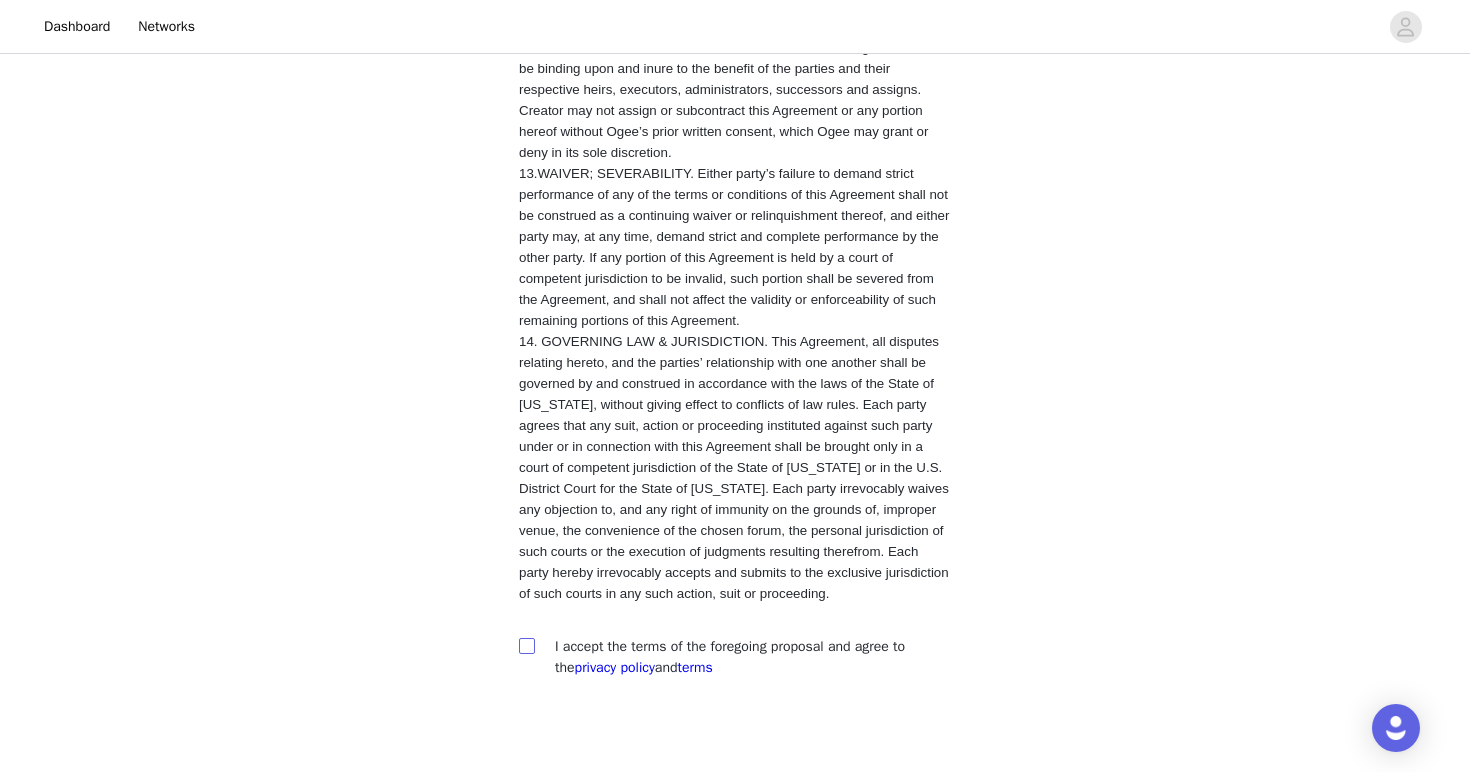 click at bounding box center (526, 645) 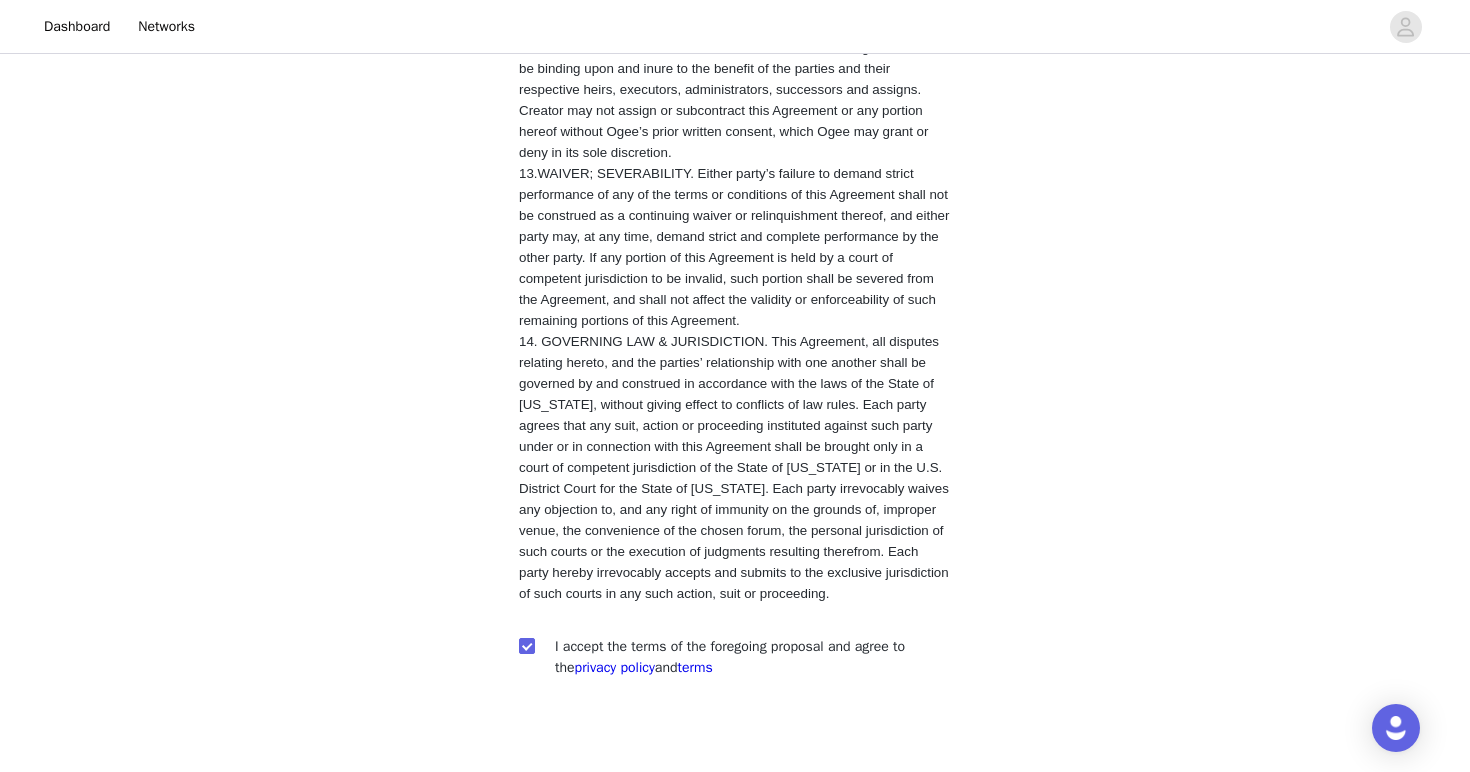 click at bounding box center [831, 806] 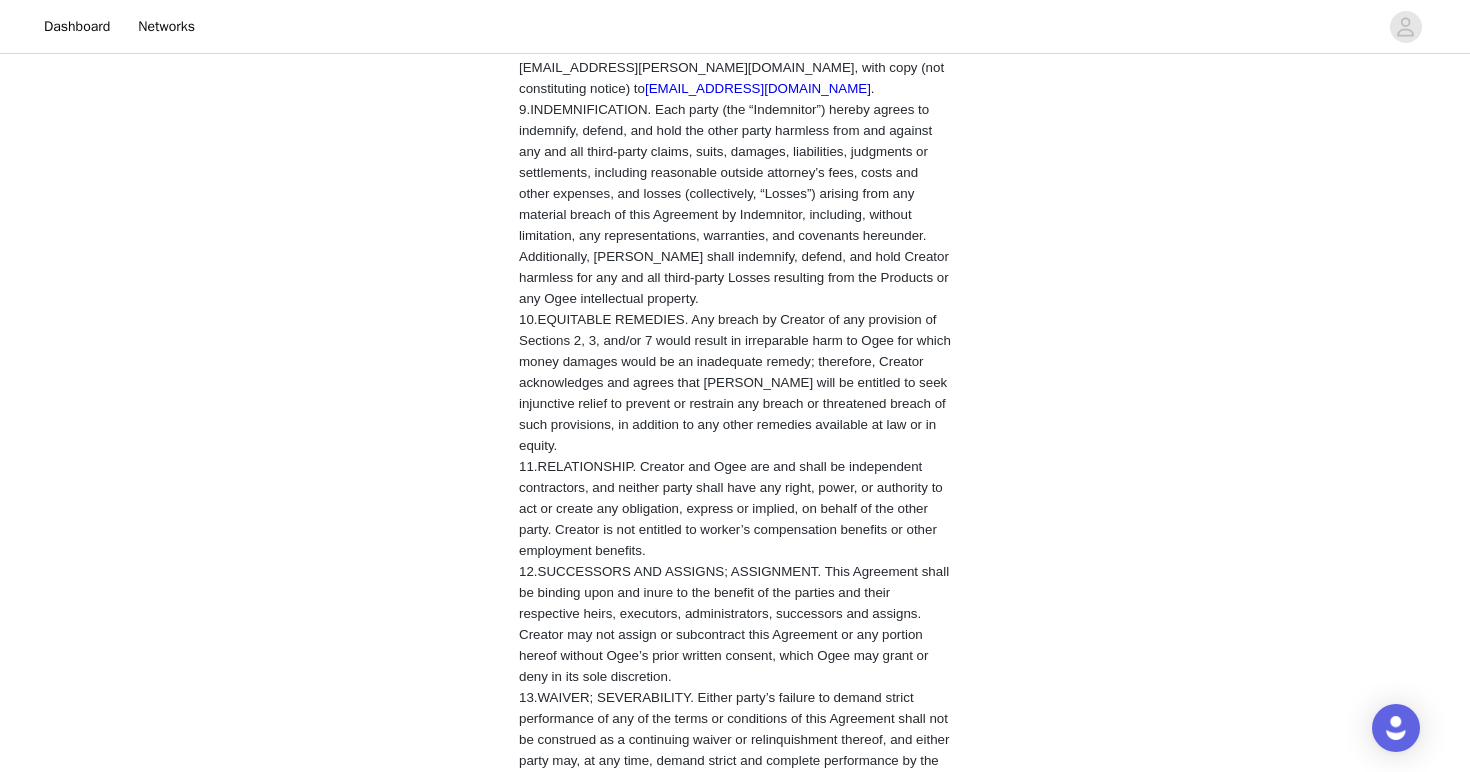 scroll, scrollTop: 2883, scrollLeft: 0, axis: vertical 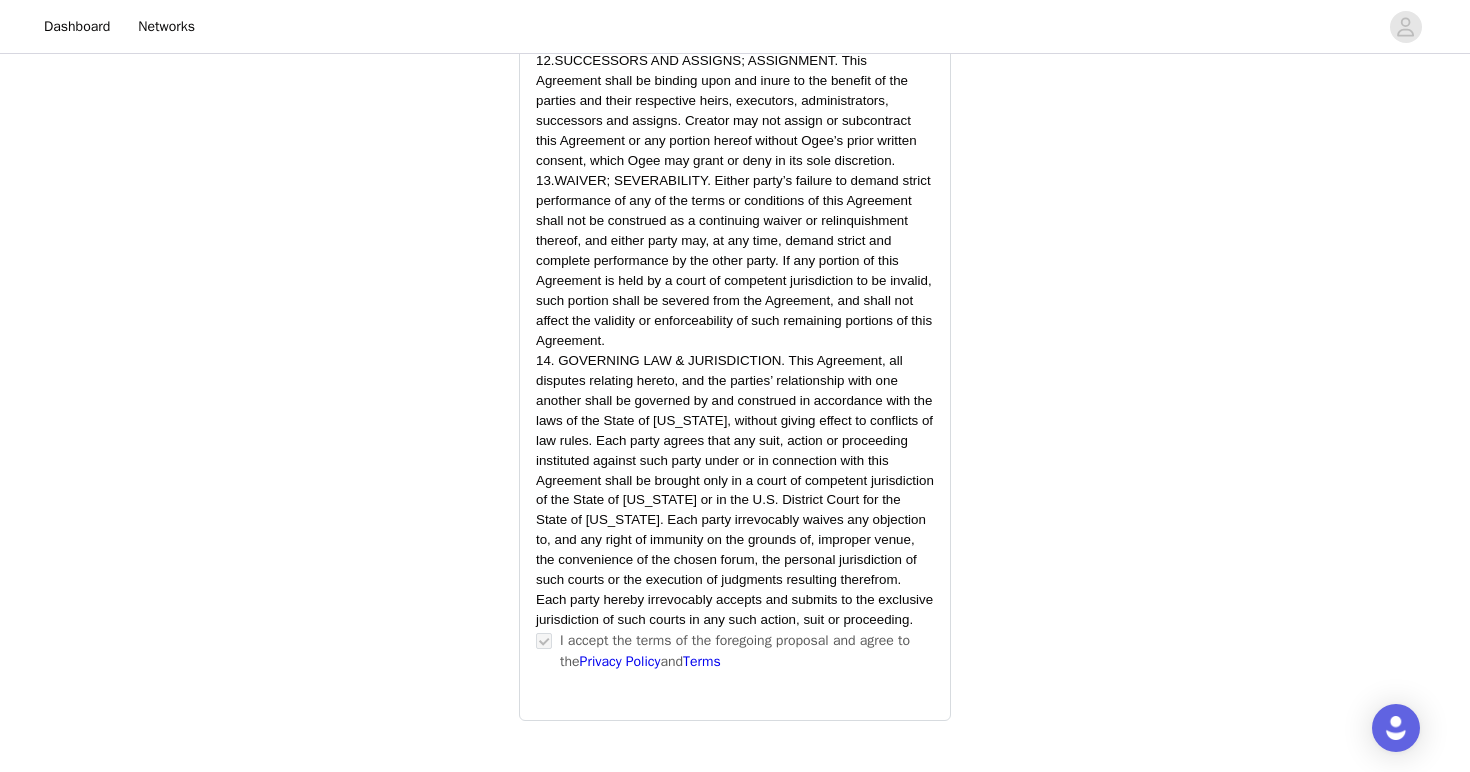 click on "Submit Proposal" at bounding box center (735, 809) 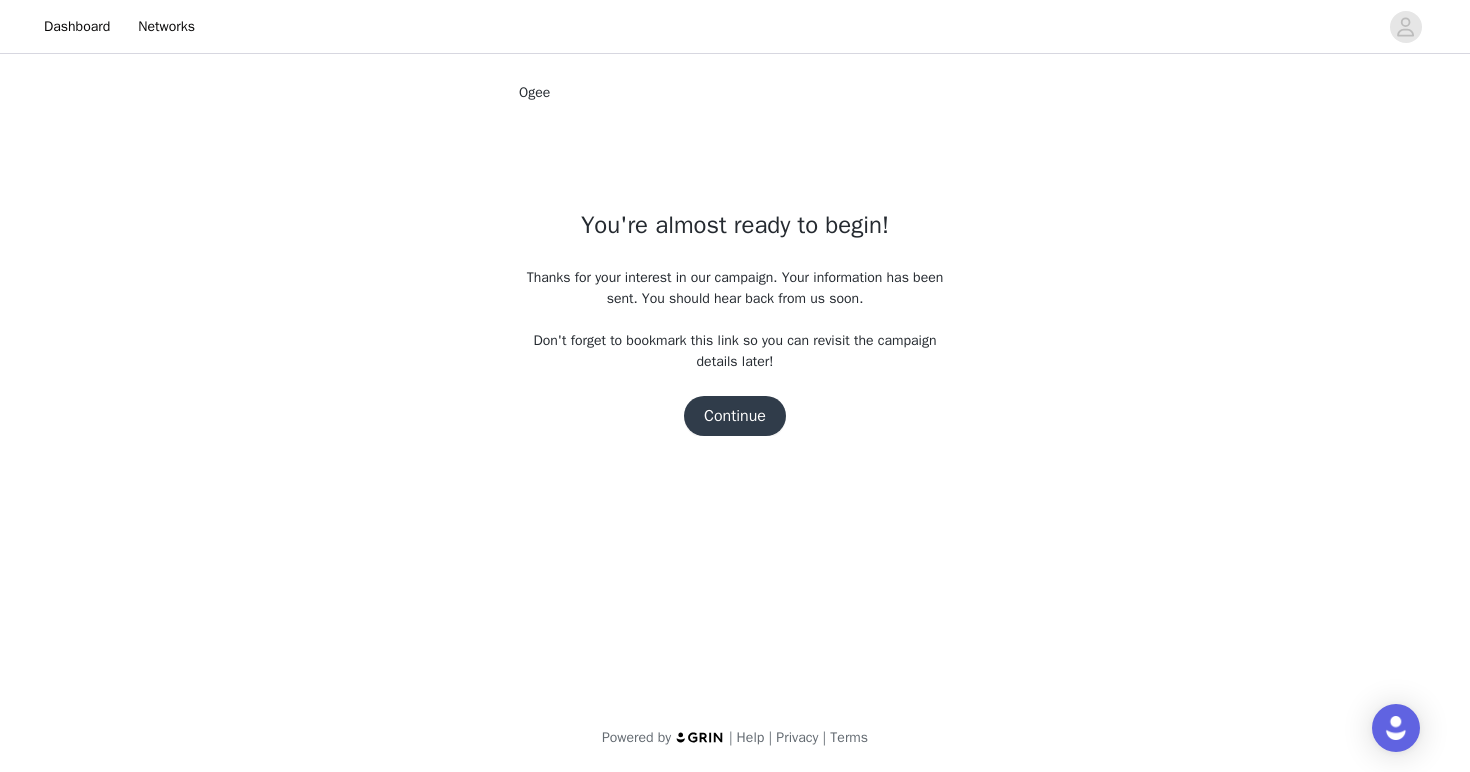 scroll, scrollTop: 0, scrollLeft: 0, axis: both 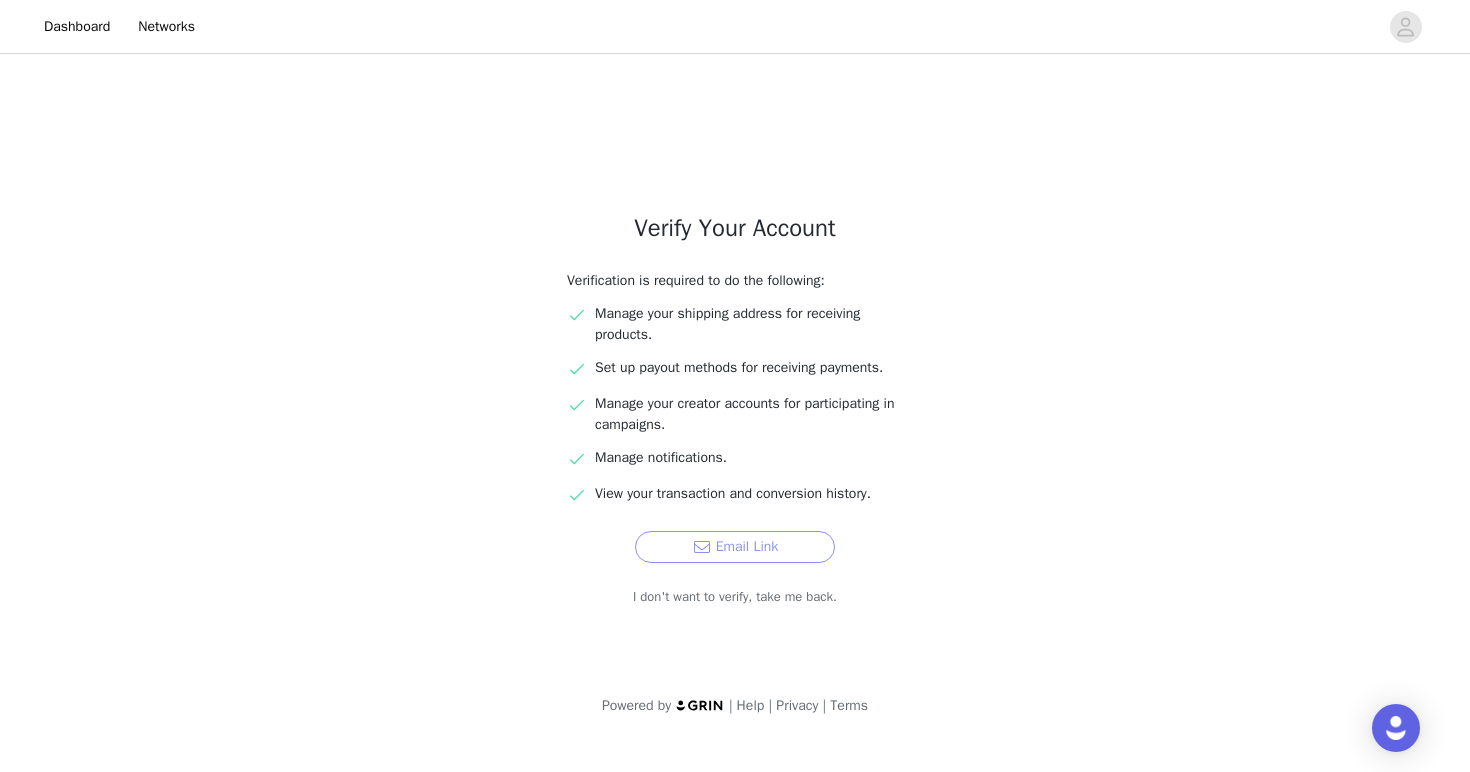 click on "Email Link" at bounding box center (735, 547) 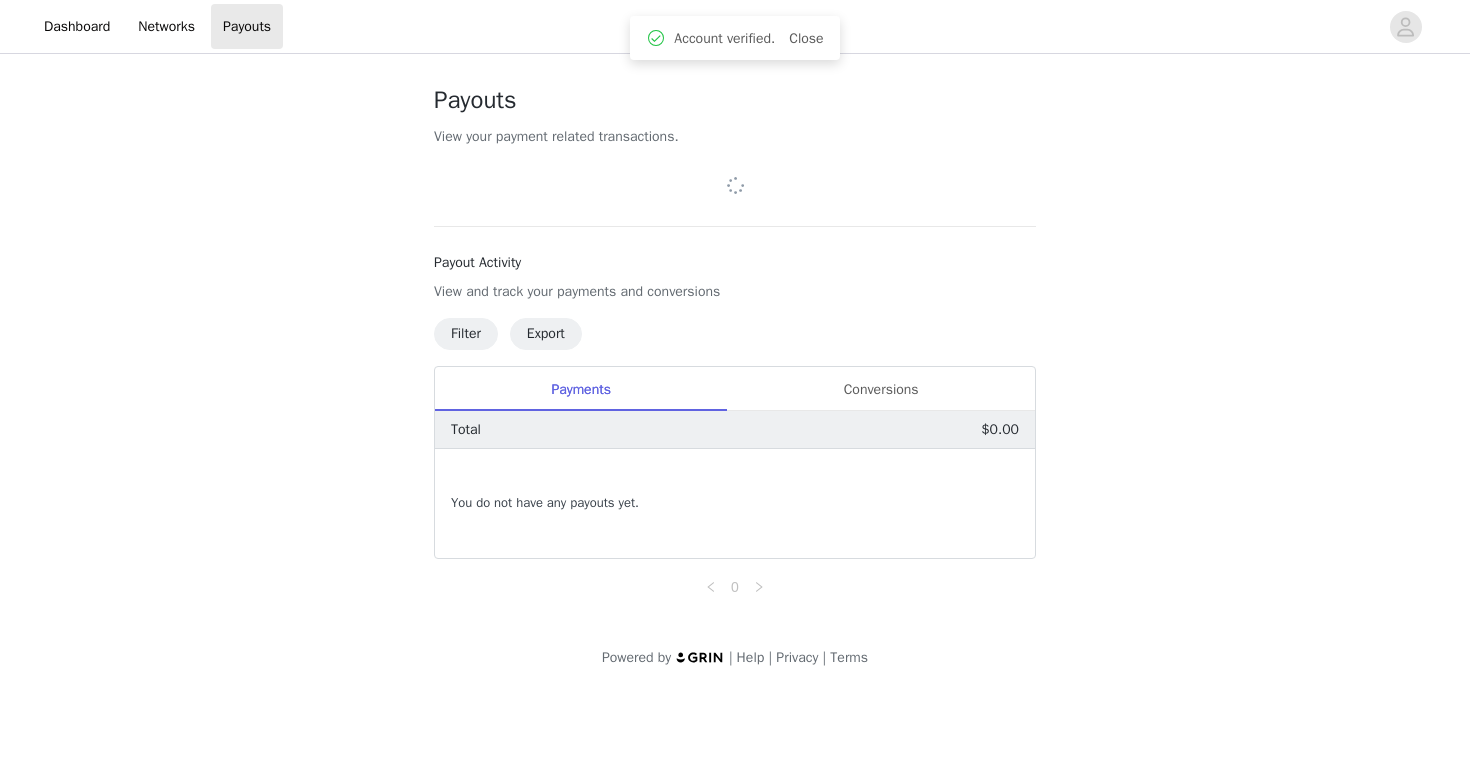 scroll, scrollTop: 0, scrollLeft: 0, axis: both 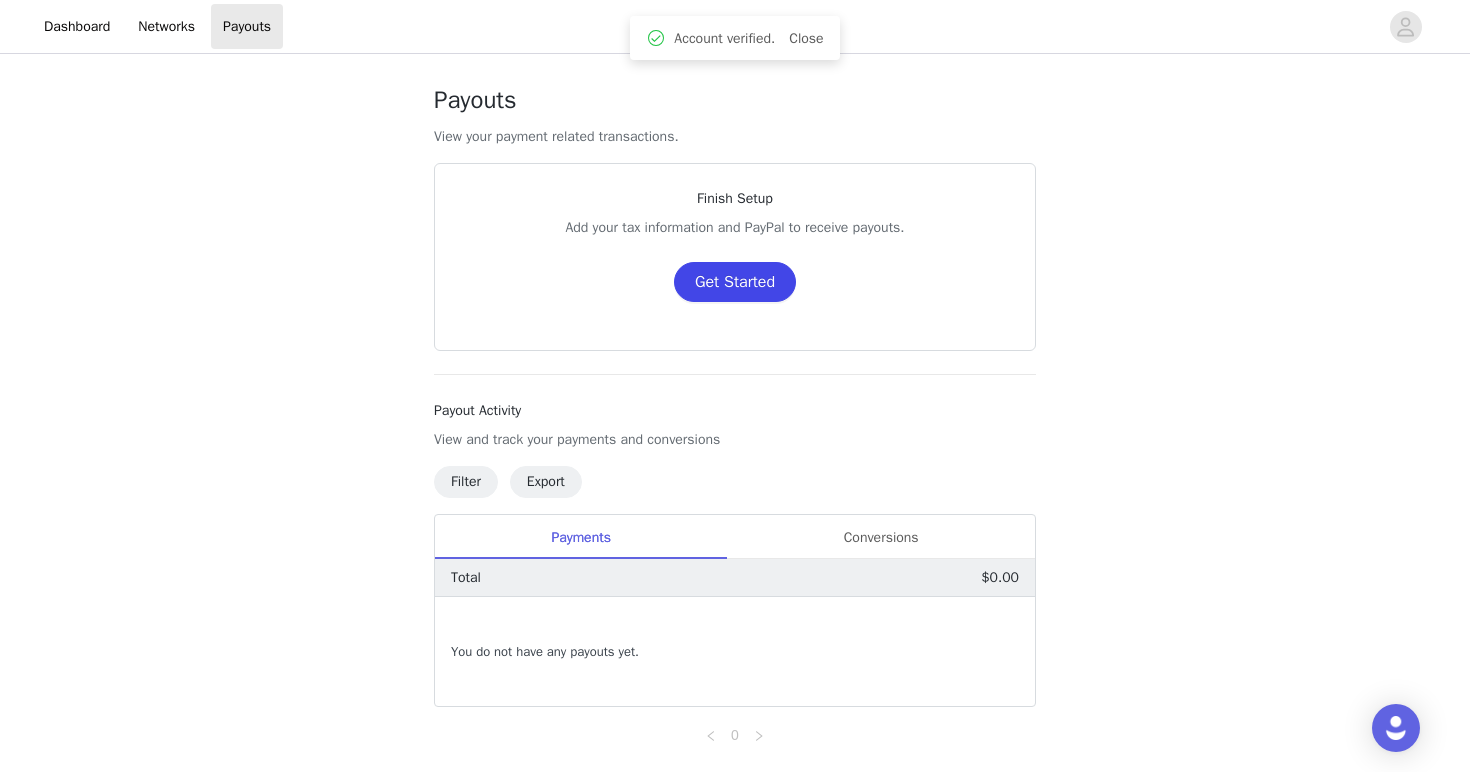 click on "Get Started" at bounding box center (735, 282) 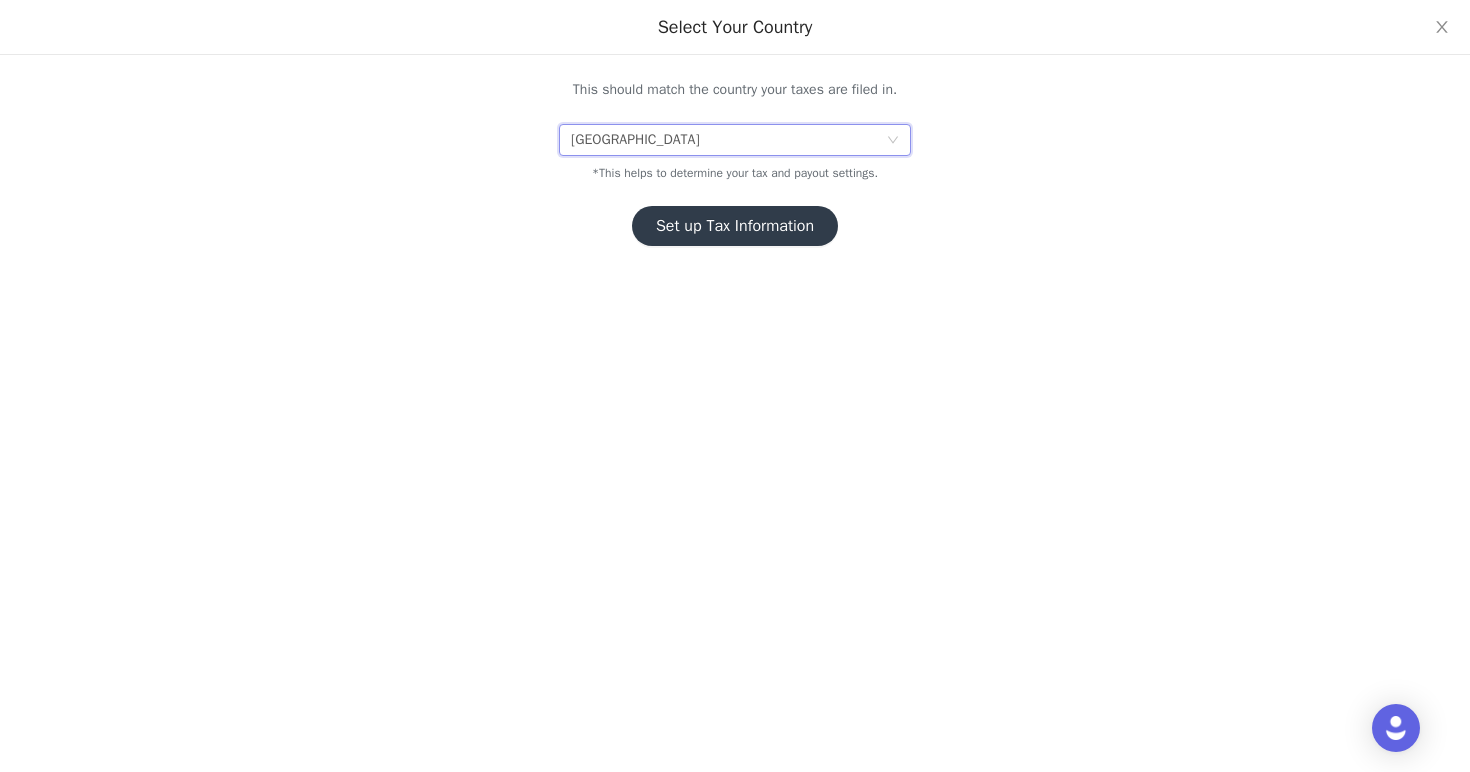 click on "[GEOGRAPHIC_DATA]" at bounding box center (635, 140) 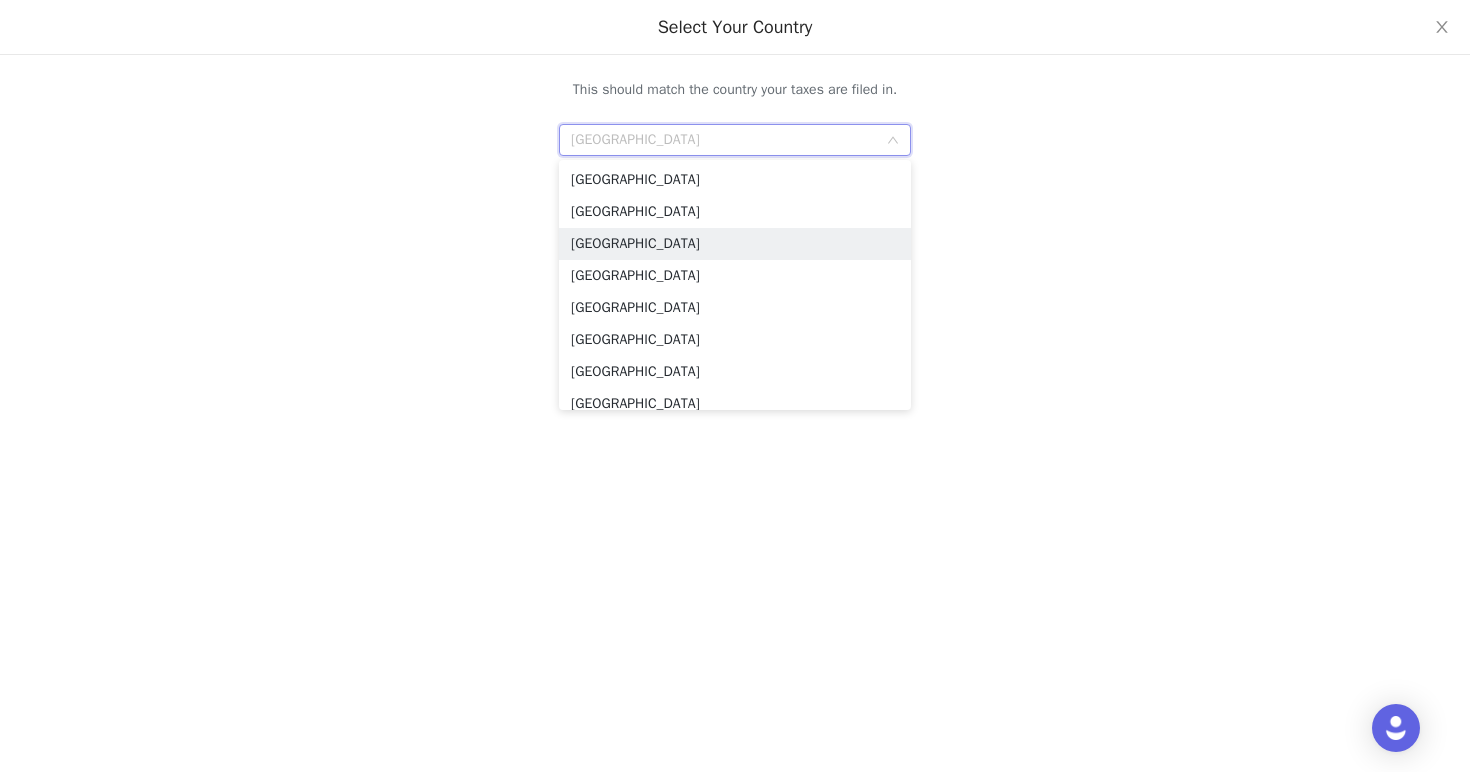 click on "Select Your Country
This should match the country your taxes are filed in.
[GEOGRAPHIC_DATA]
*This helps to determine your tax and payout settings.
Set up Tax Information" at bounding box center [735, 386] 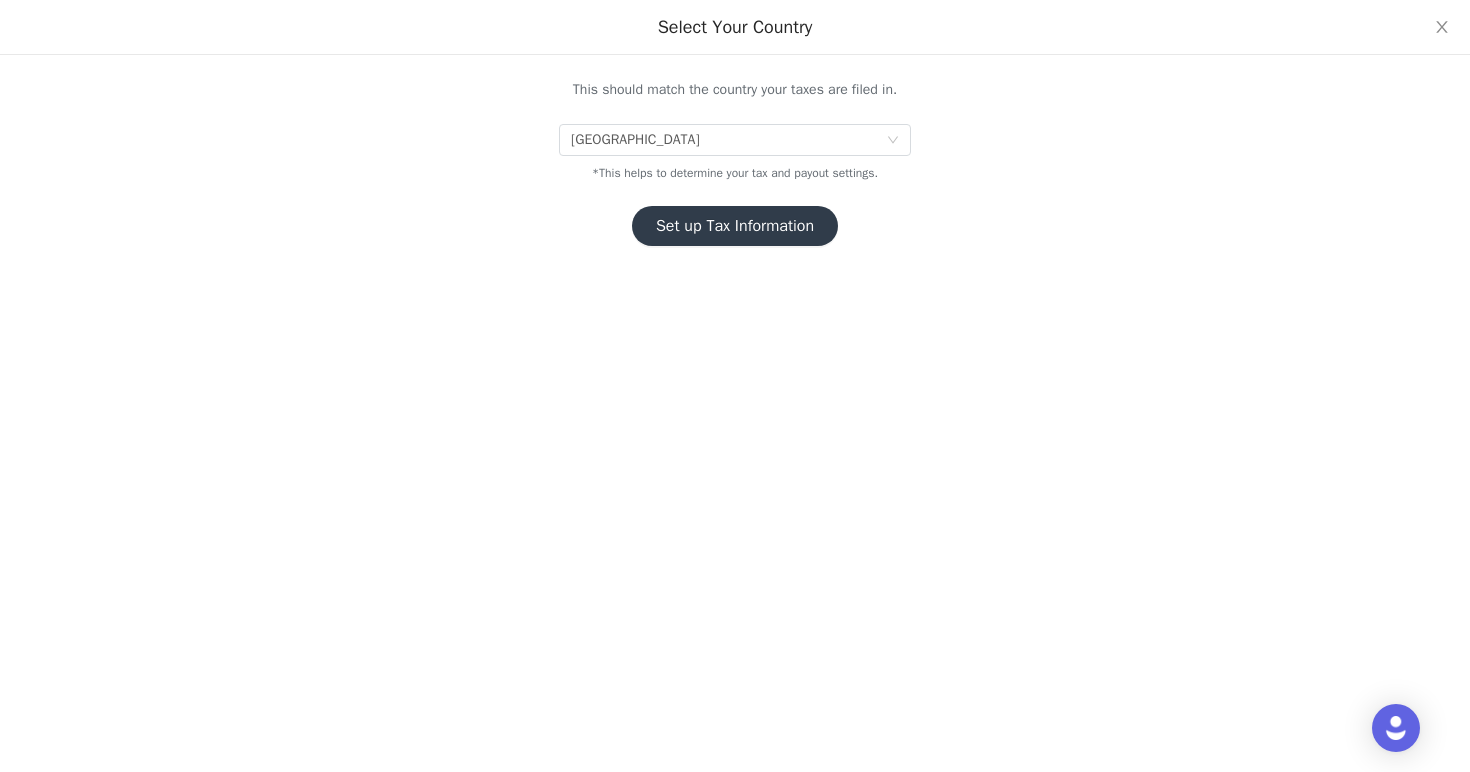 click on "Set up Tax Information" at bounding box center [735, 226] 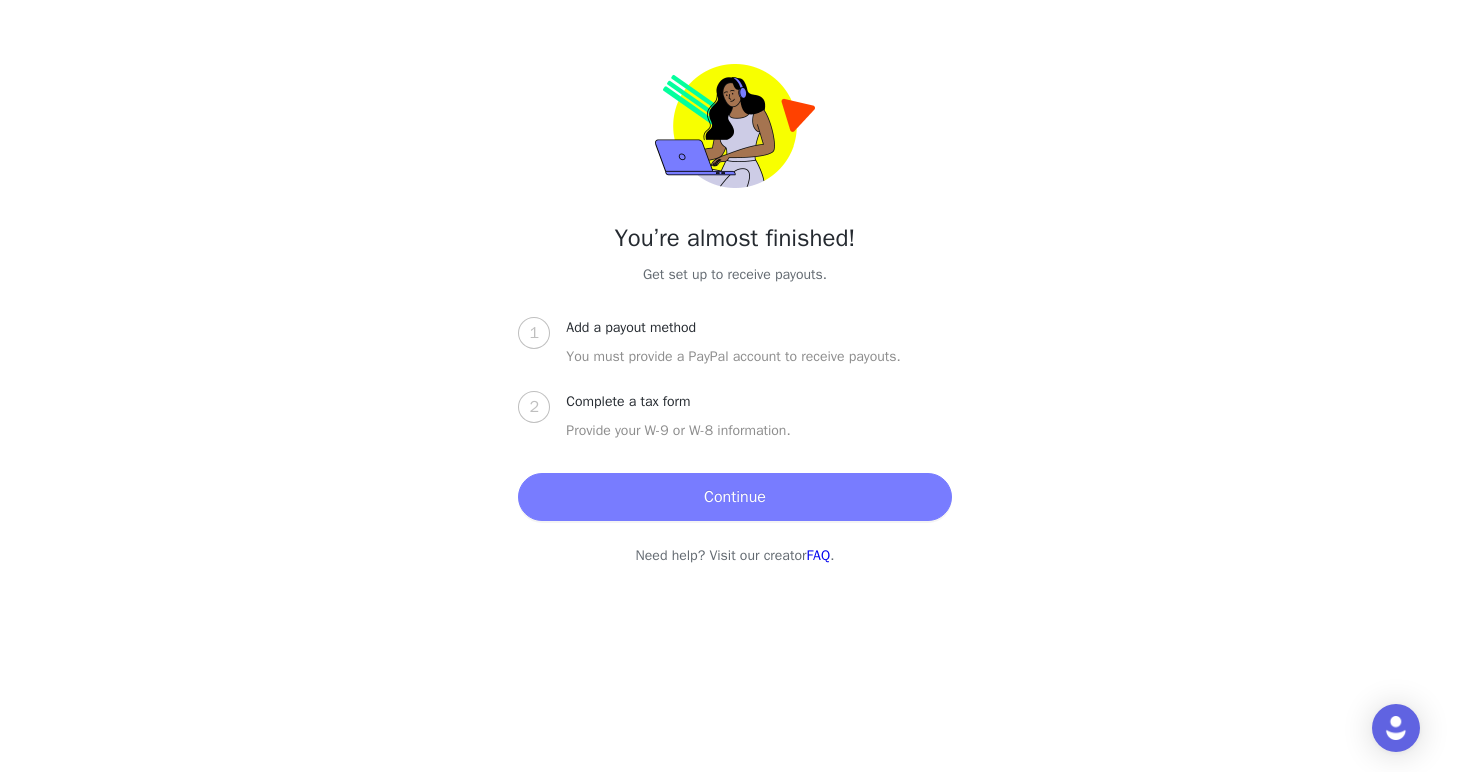 click on "Continue" at bounding box center [734, 497] 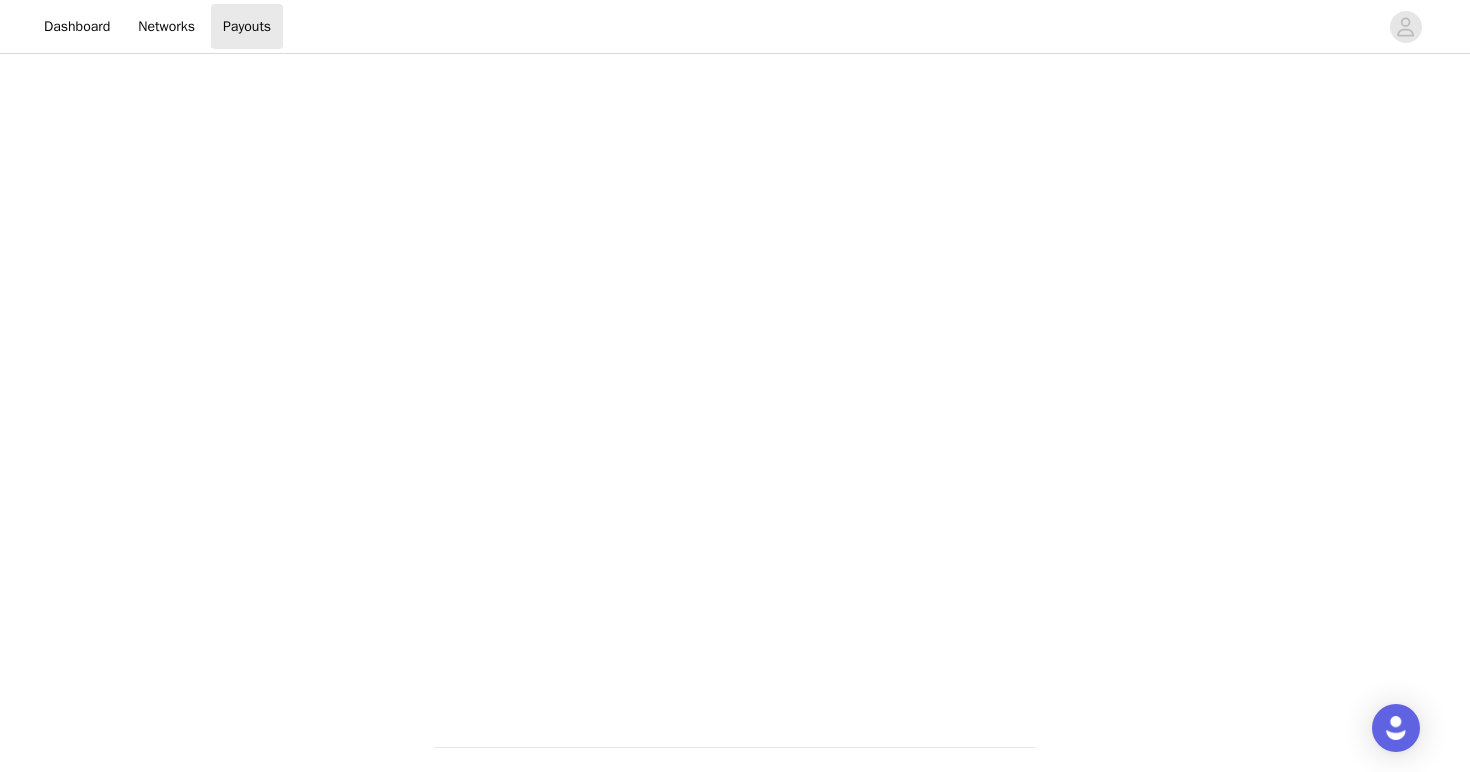scroll, scrollTop: 506, scrollLeft: 0, axis: vertical 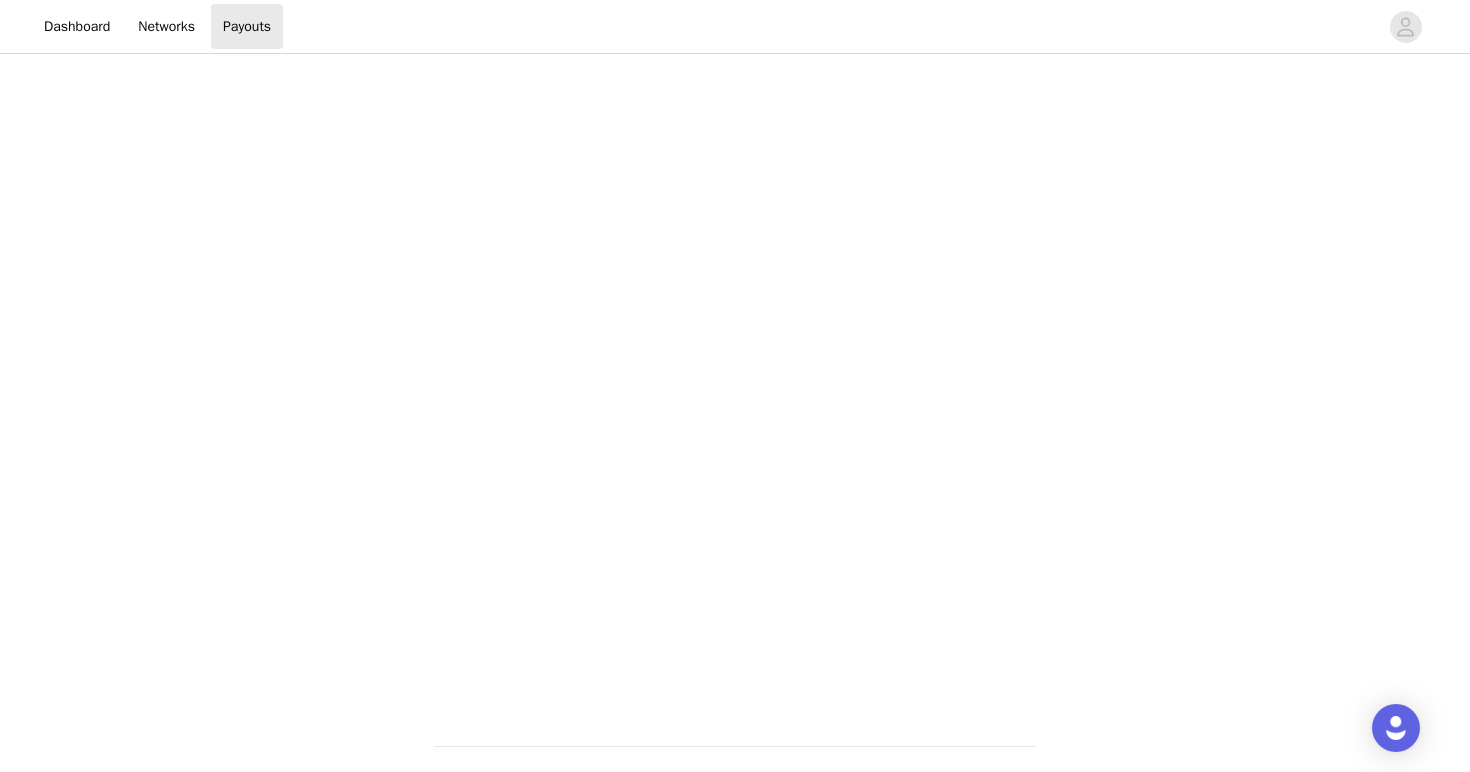 click on "Payouts   View your payment related transactions.             Payout Activity   View and track your payments and conversions   Filter   Export     Payments Conversions   Total     $0.00    You do not have any payouts yet.   0                       Powered by       |    Help    |    Privacy    |    Terms" at bounding box center (735, 382) 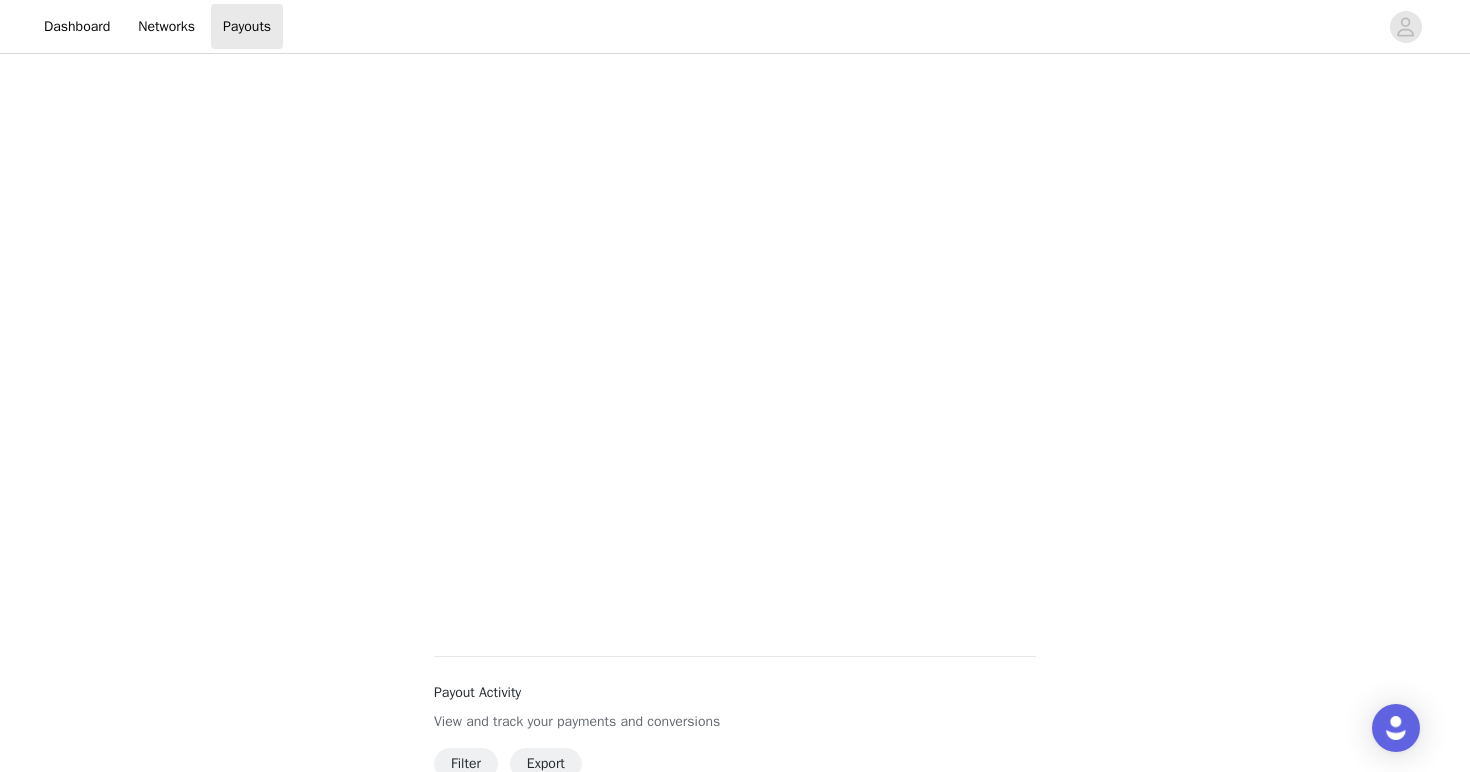 scroll, scrollTop: 0, scrollLeft: 0, axis: both 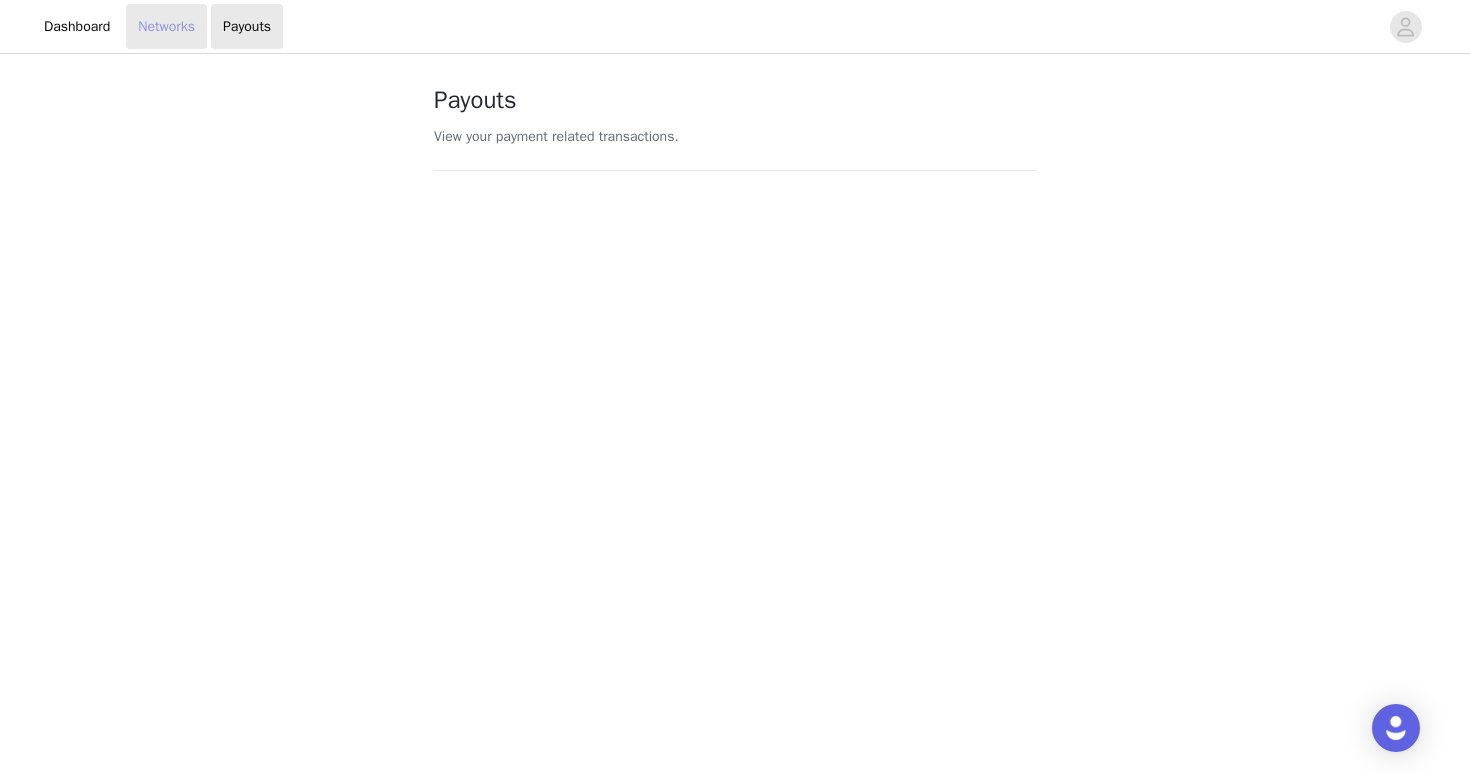 click on "Networks" at bounding box center [166, 26] 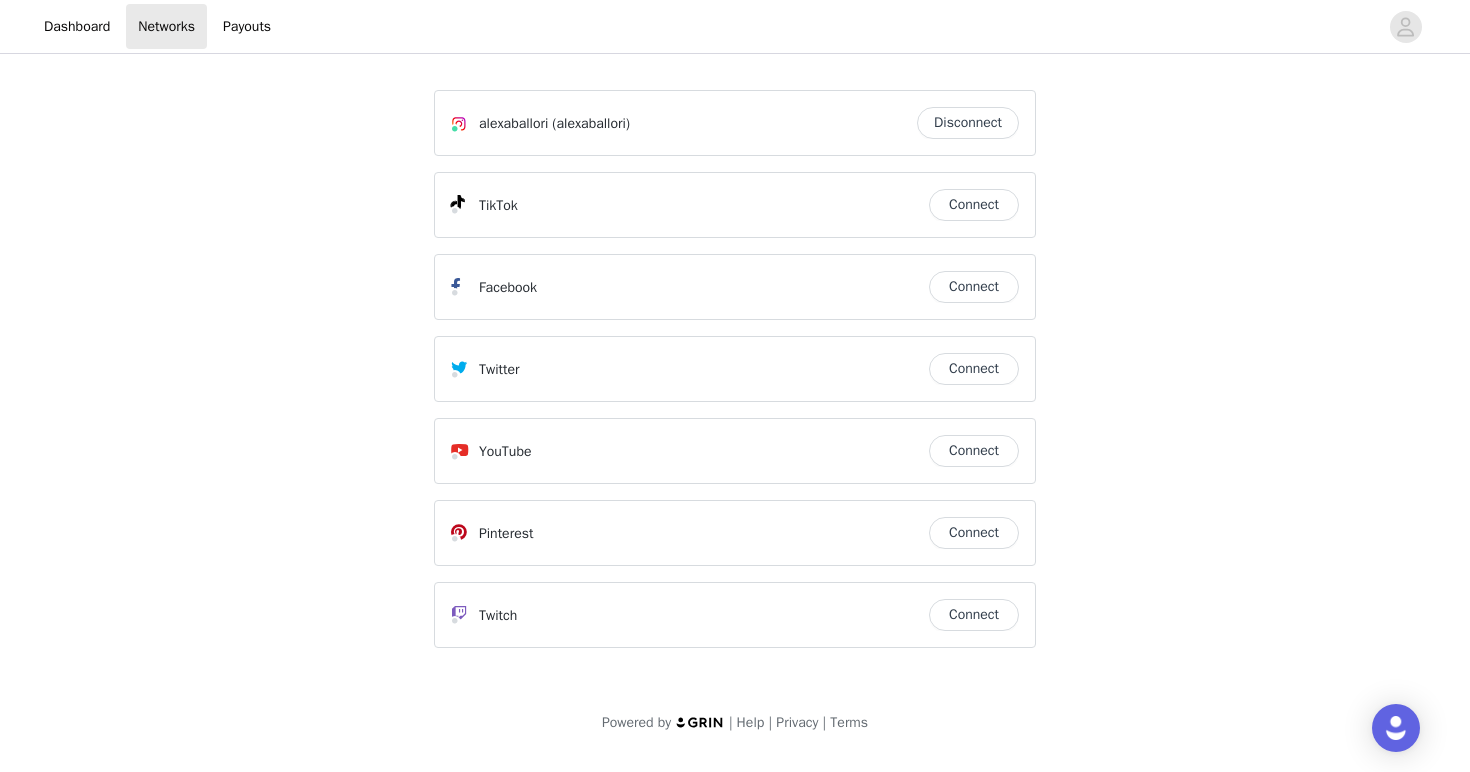 click on "Connect" at bounding box center [974, 205] 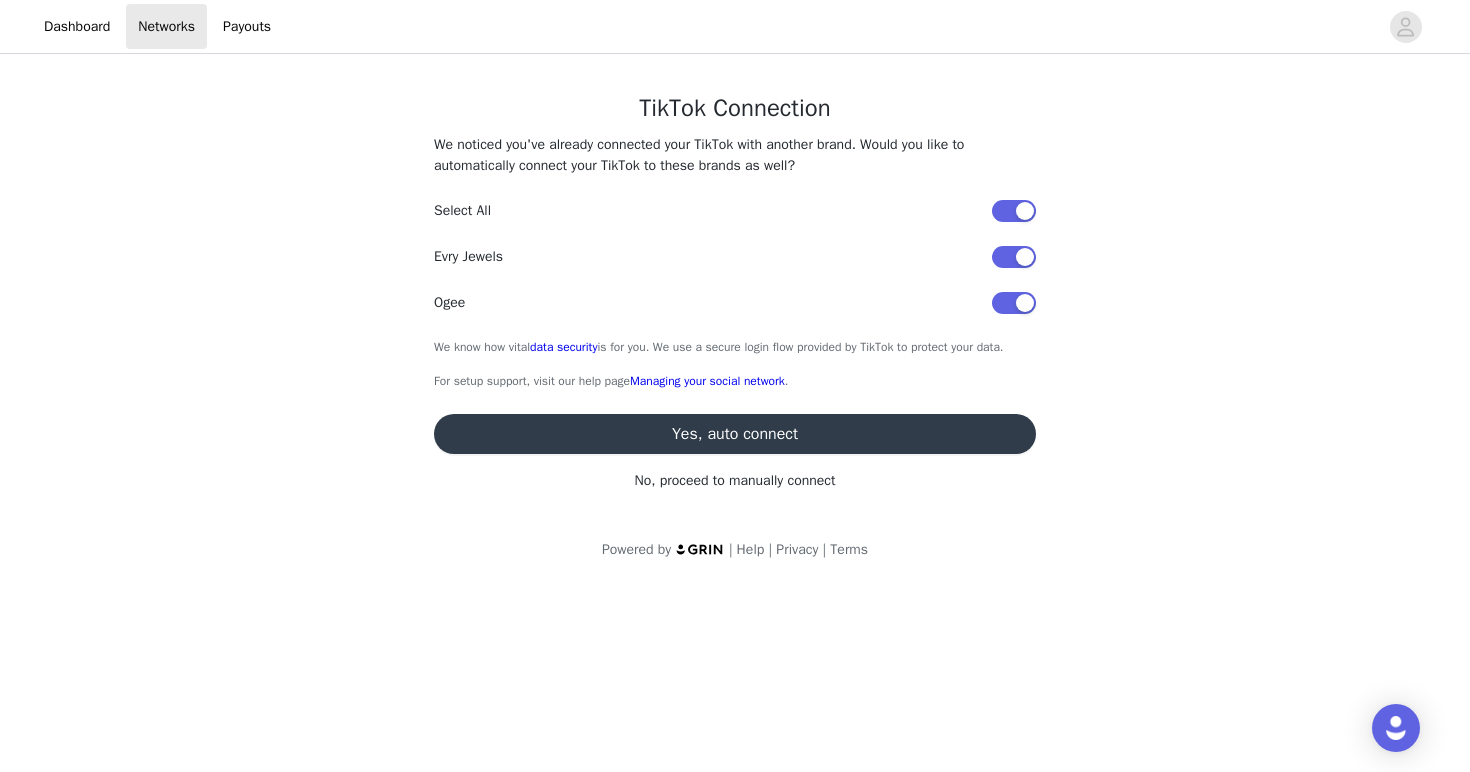 click on "Yes, auto connect" at bounding box center [735, 434] 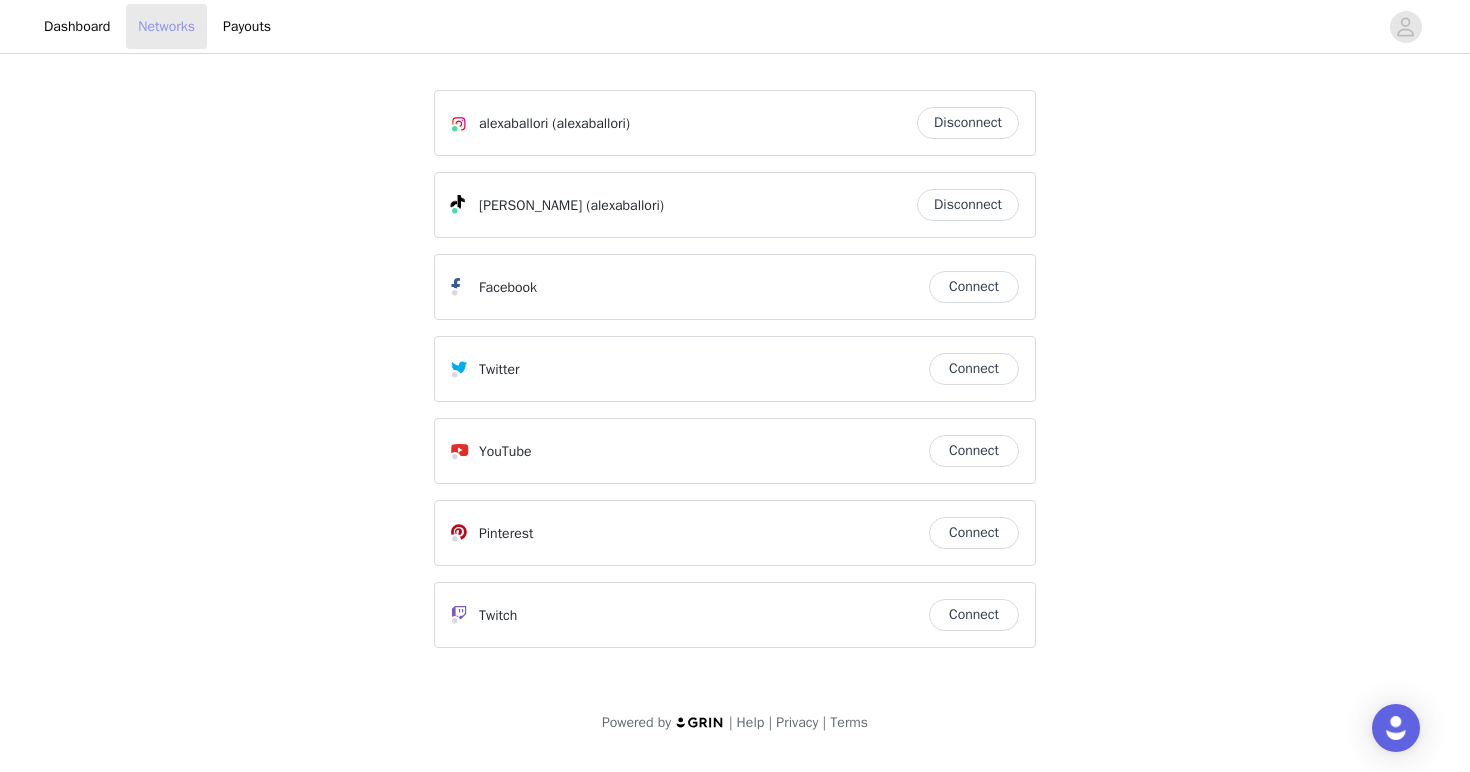 click on "Networks" at bounding box center (166, 26) 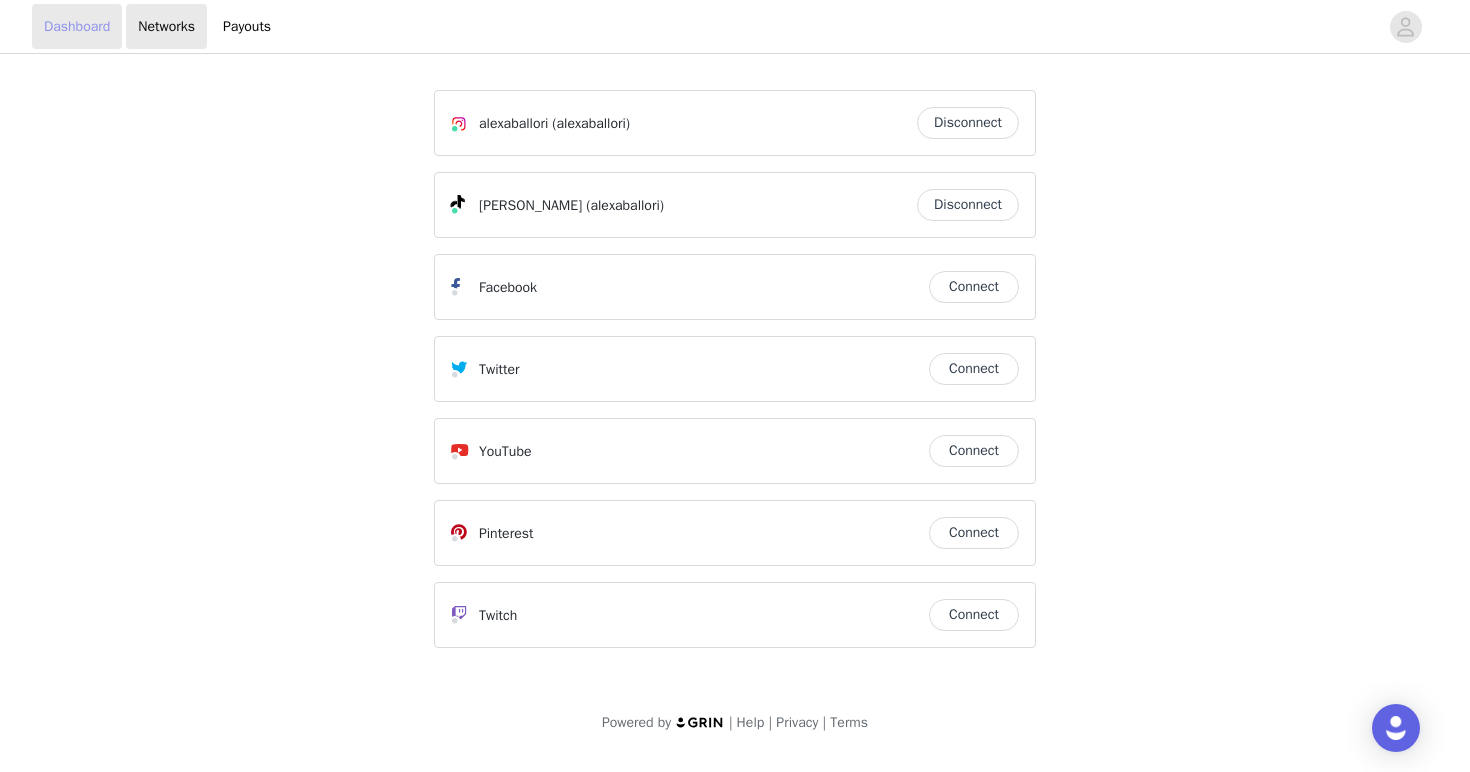 click on "Dashboard" at bounding box center [77, 26] 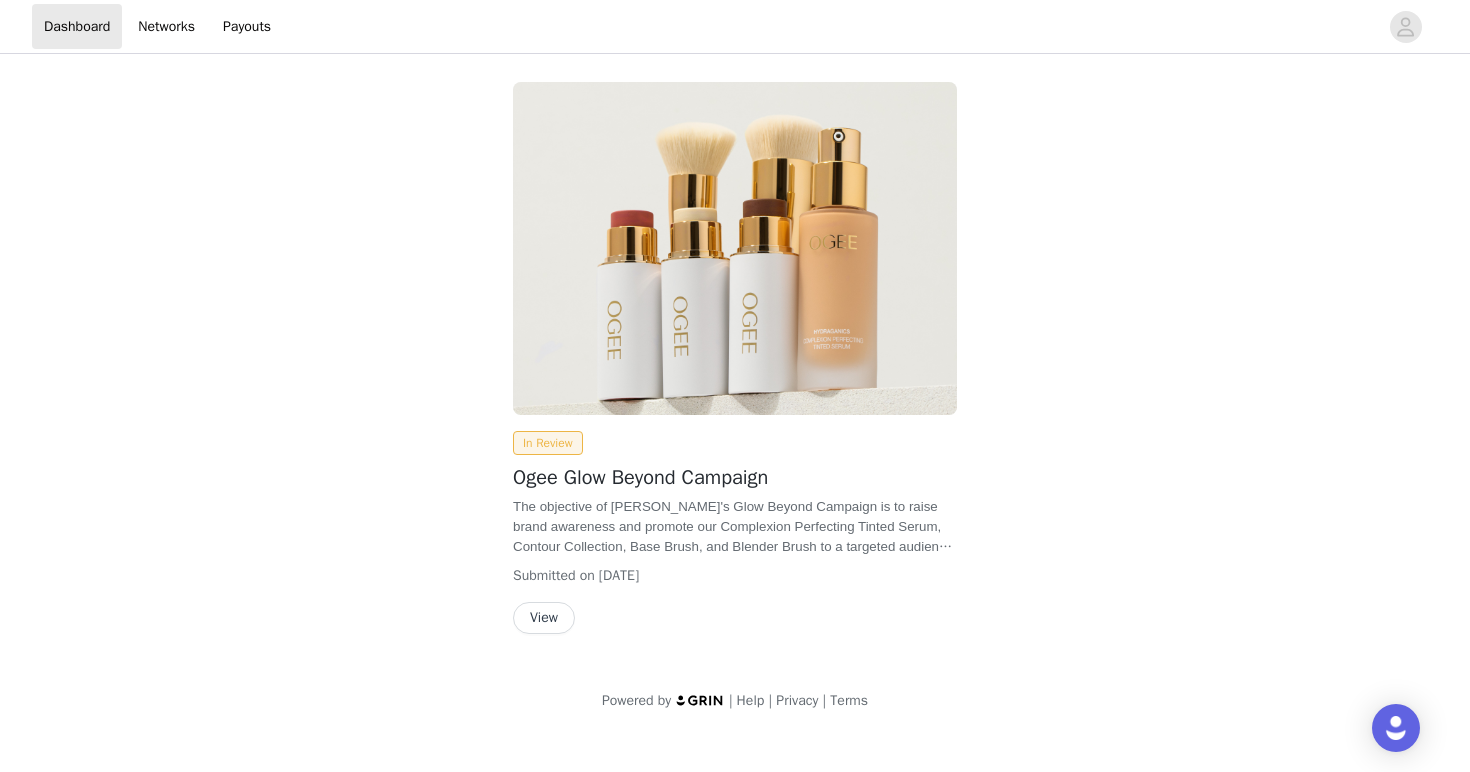 click on "View" at bounding box center (544, 618) 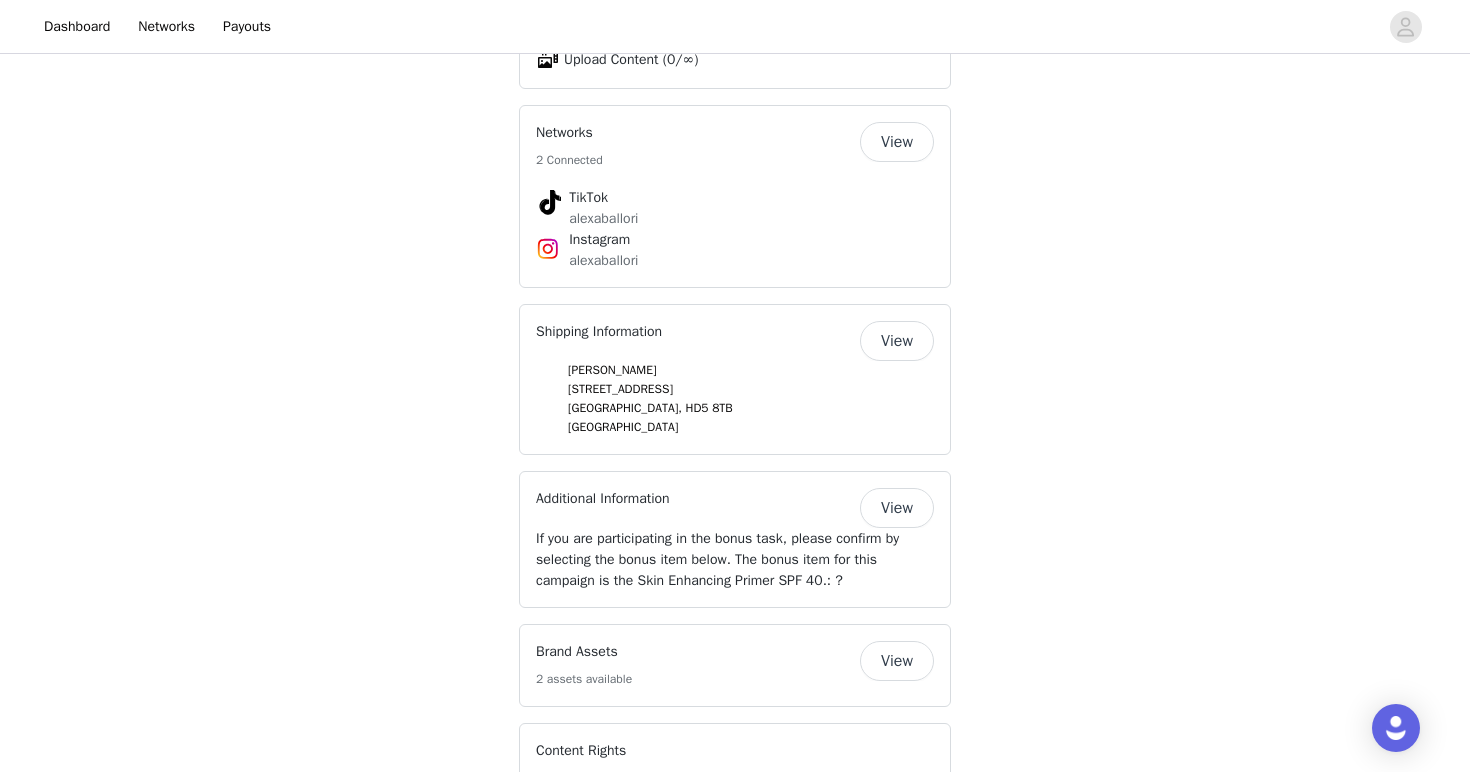 scroll, scrollTop: 1056, scrollLeft: 0, axis: vertical 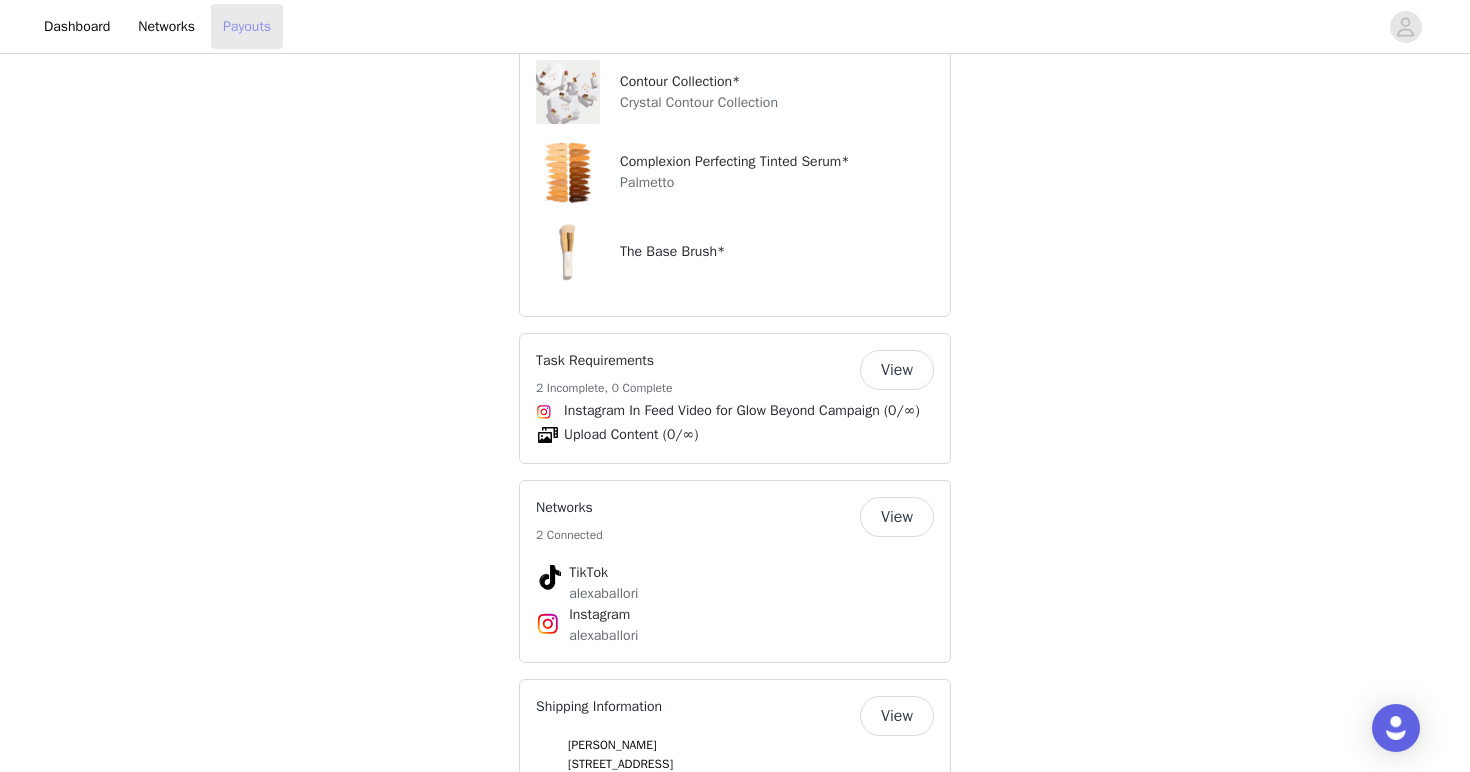 click on "Payouts" at bounding box center (247, 26) 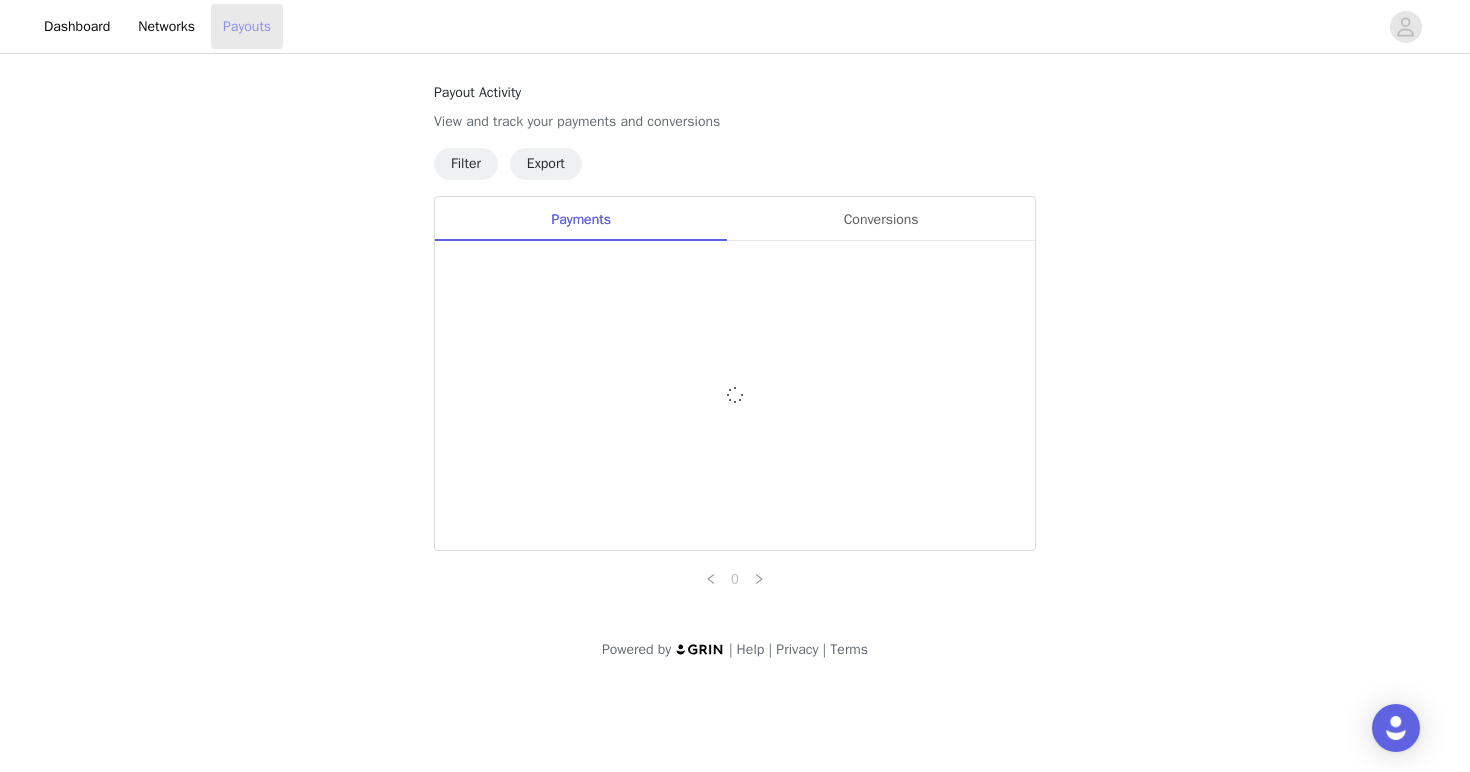 scroll, scrollTop: 0, scrollLeft: 0, axis: both 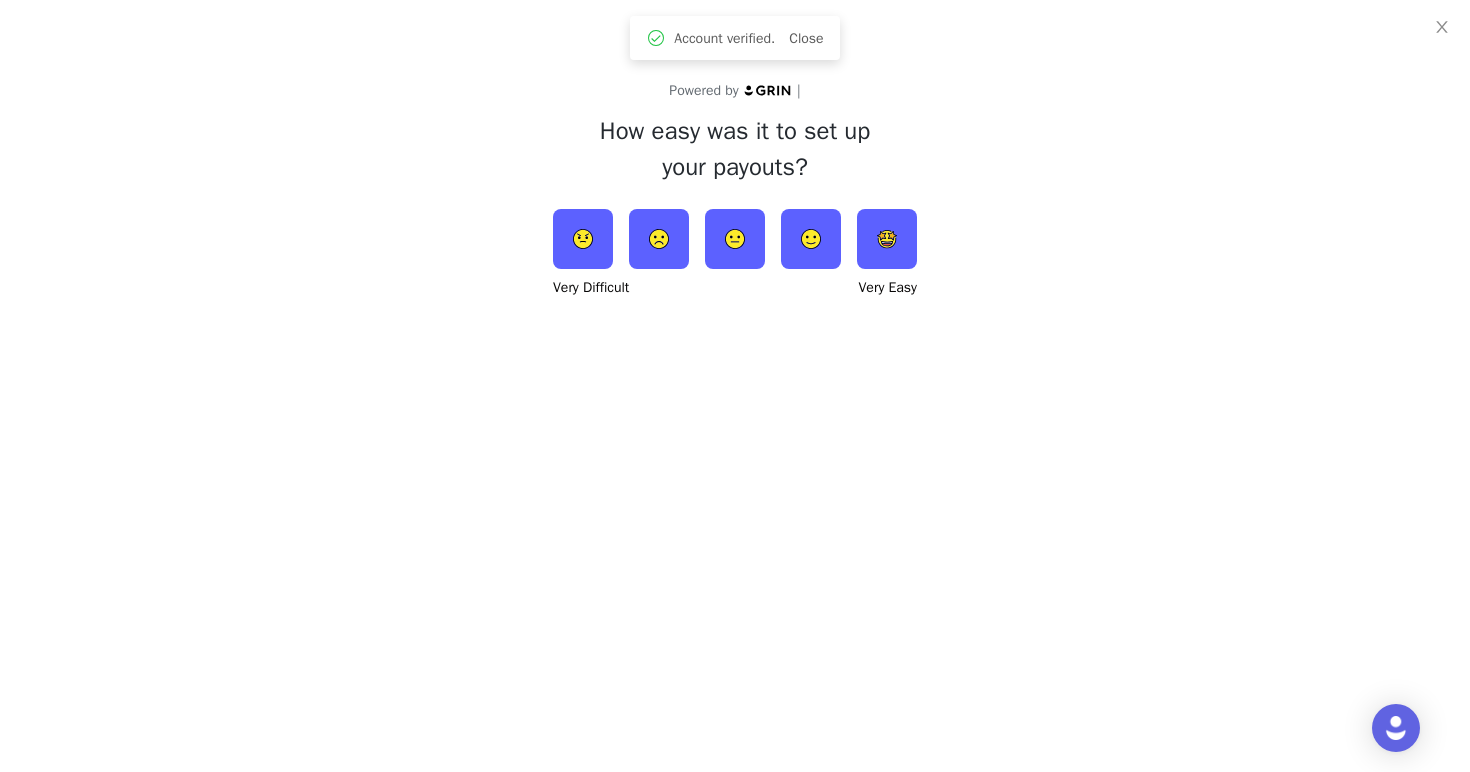 click at bounding box center [735, 239] 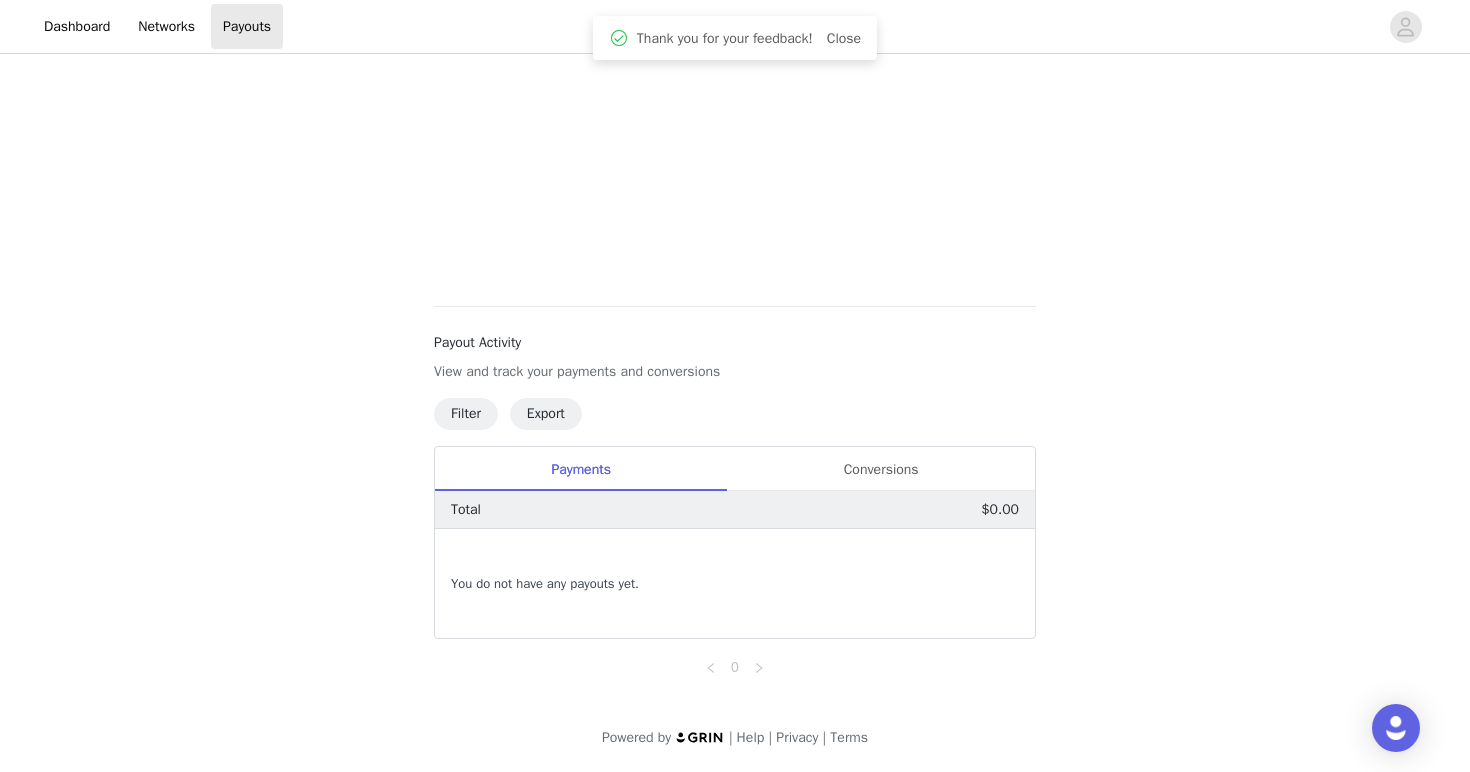 scroll, scrollTop: 0, scrollLeft: 0, axis: both 